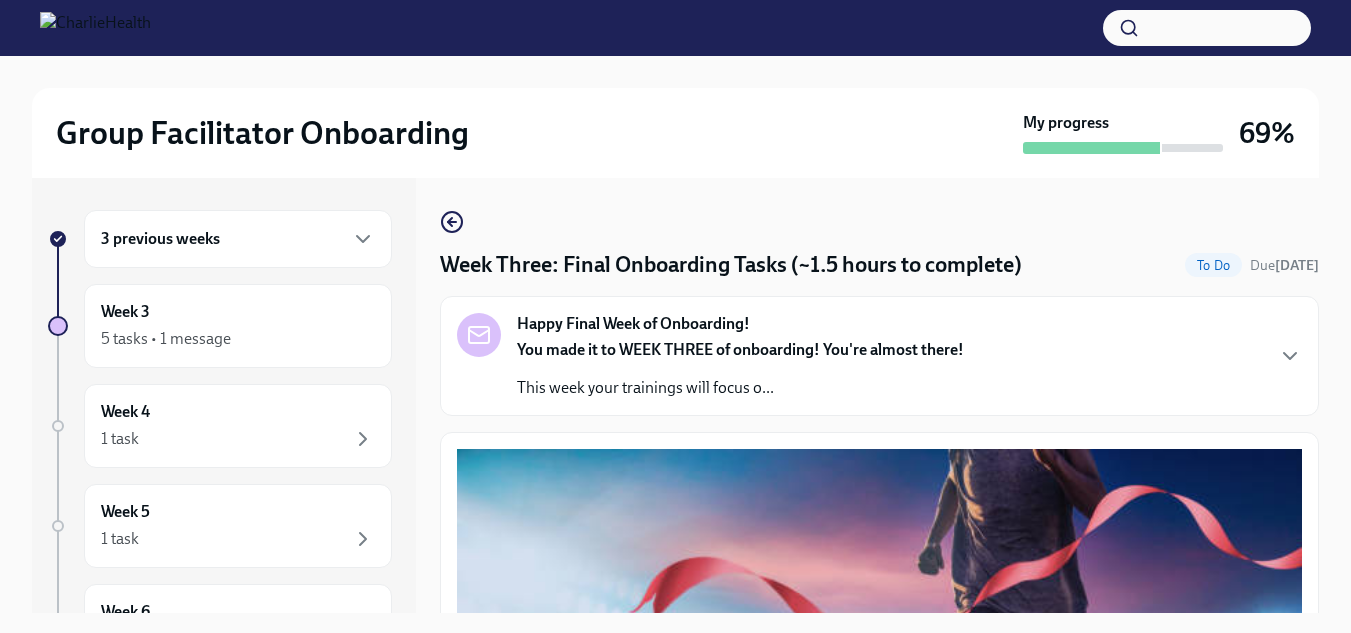 scroll, scrollTop: 0, scrollLeft: 0, axis: both 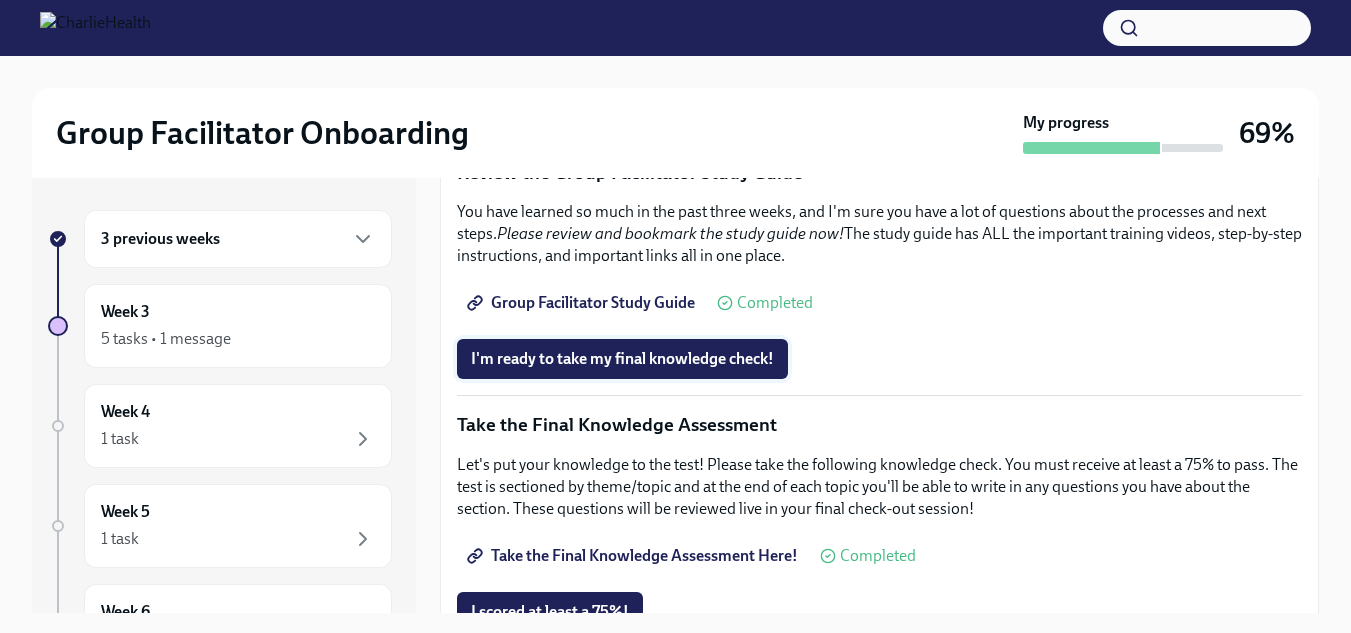 click on "I'm ready to take my final knowledge check!" at bounding box center (622, 359) 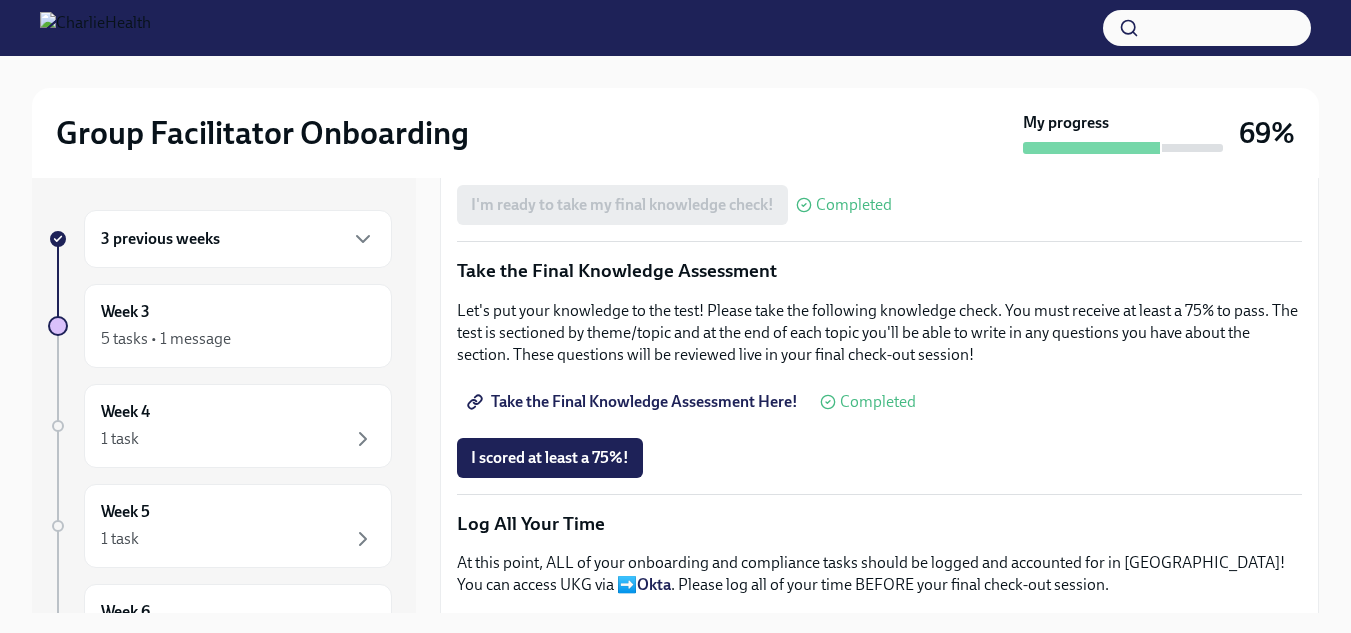 scroll, scrollTop: 1200, scrollLeft: 0, axis: vertical 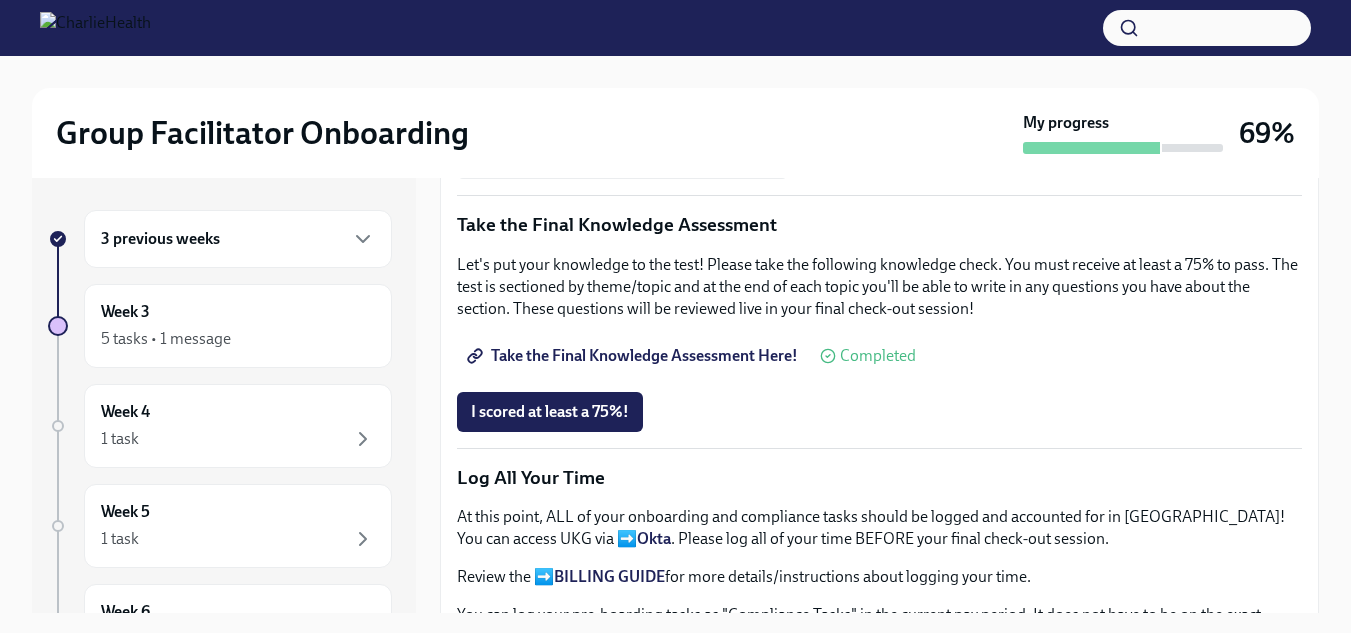 click on "Take the Final Knowledge Assessment Here!" at bounding box center [634, 356] 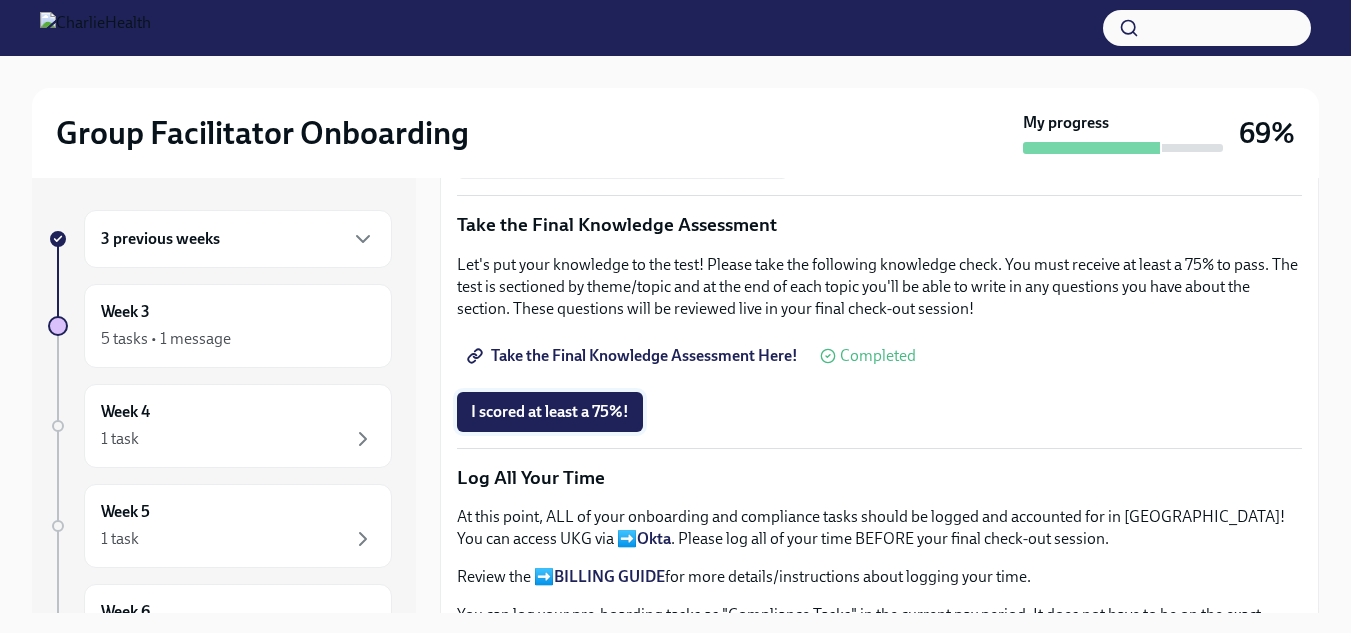 click on "I scored at least a 75%!" at bounding box center (550, 412) 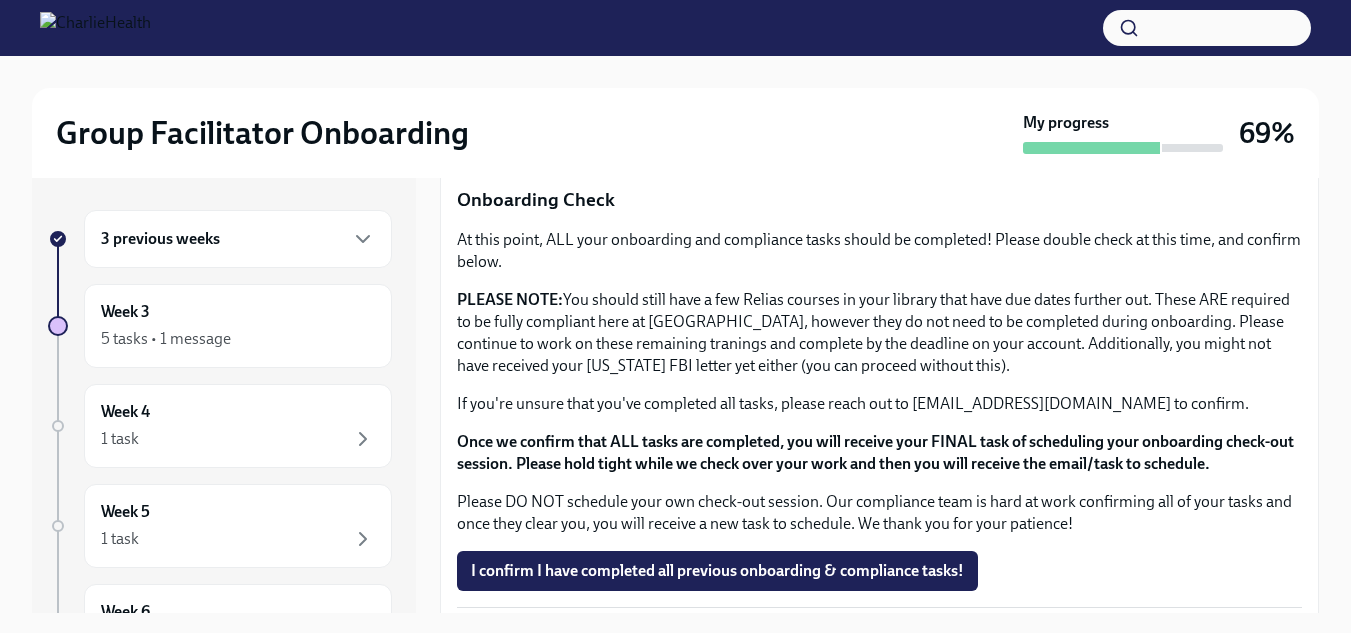 scroll, scrollTop: 1718, scrollLeft: 0, axis: vertical 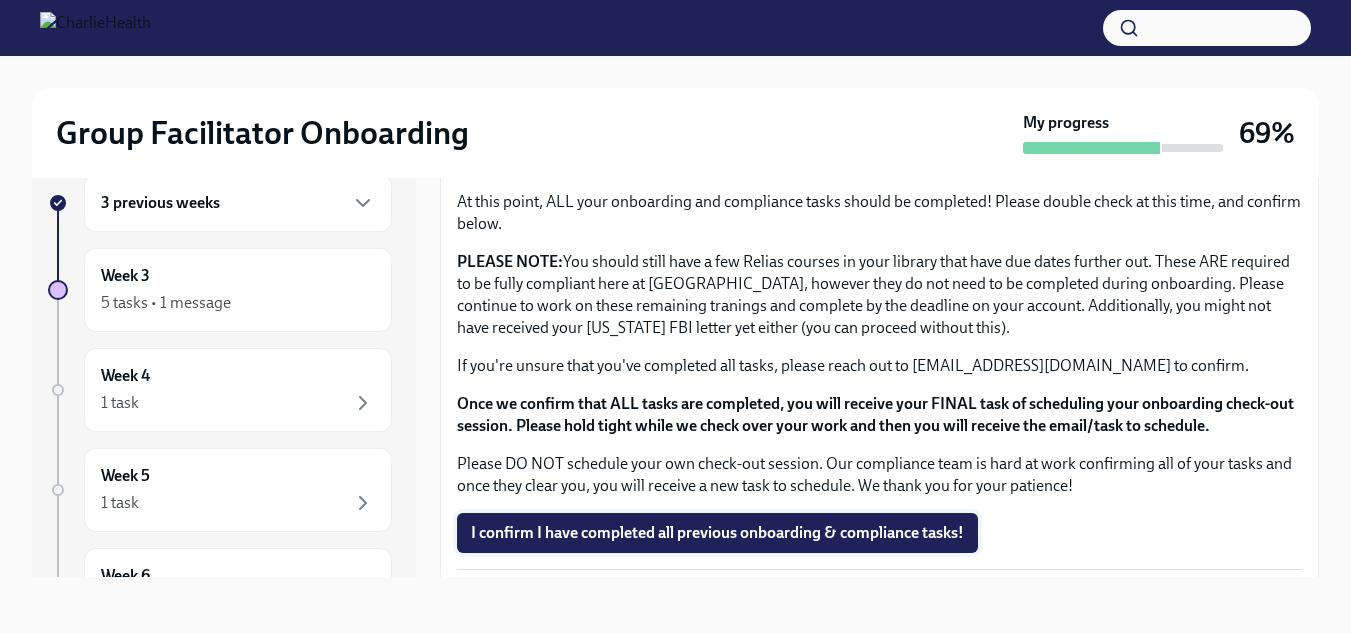 click on "I confirm I have completed all previous onboarding & compliance tasks!" at bounding box center [717, 533] 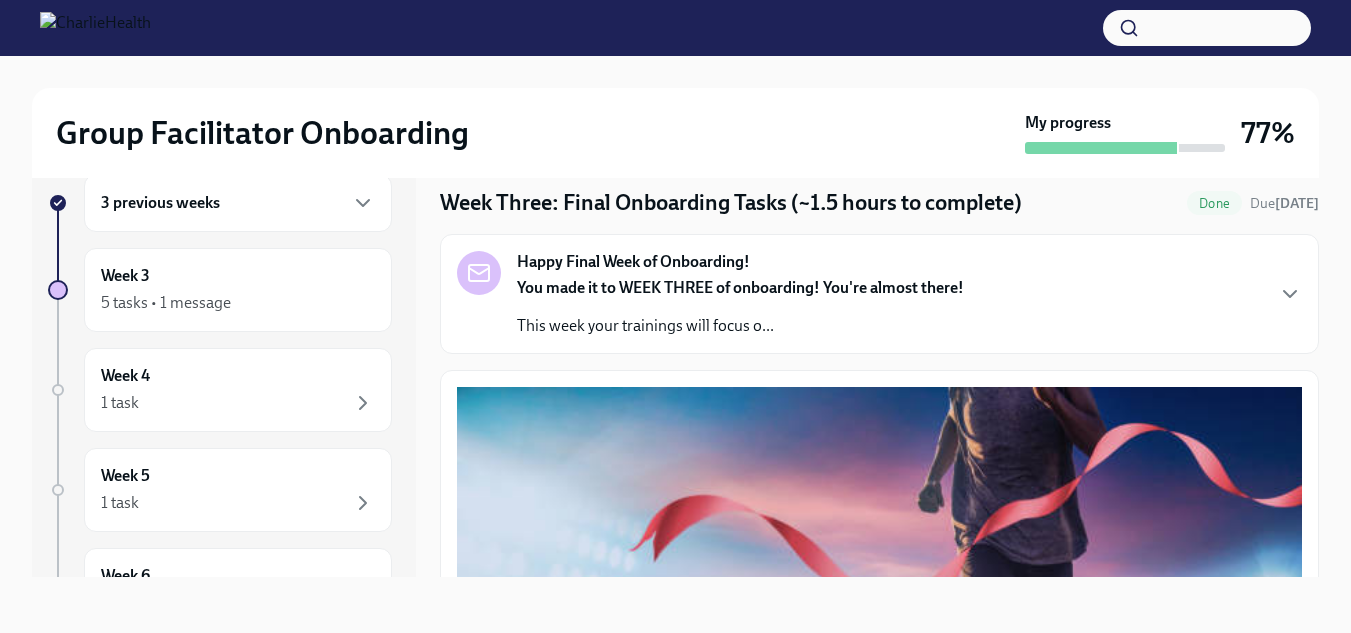 scroll, scrollTop: 0, scrollLeft: 0, axis: both 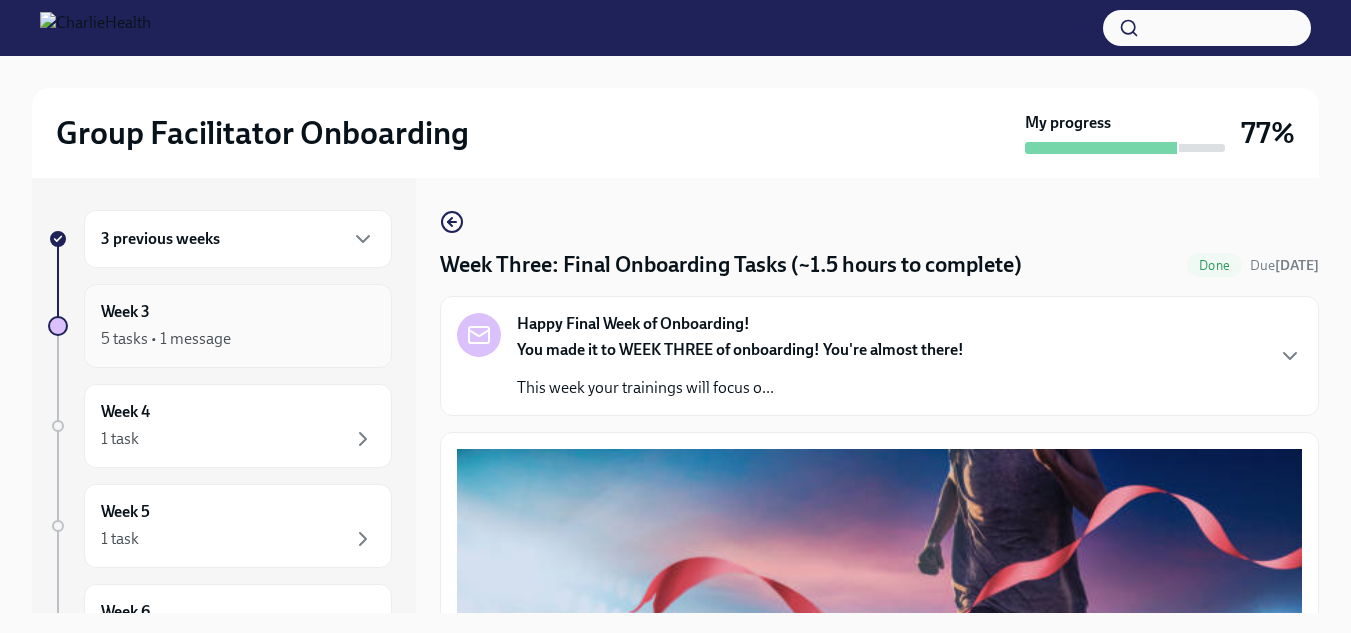click on "5 tasks • 1 message" at bounding box center (238, 339) 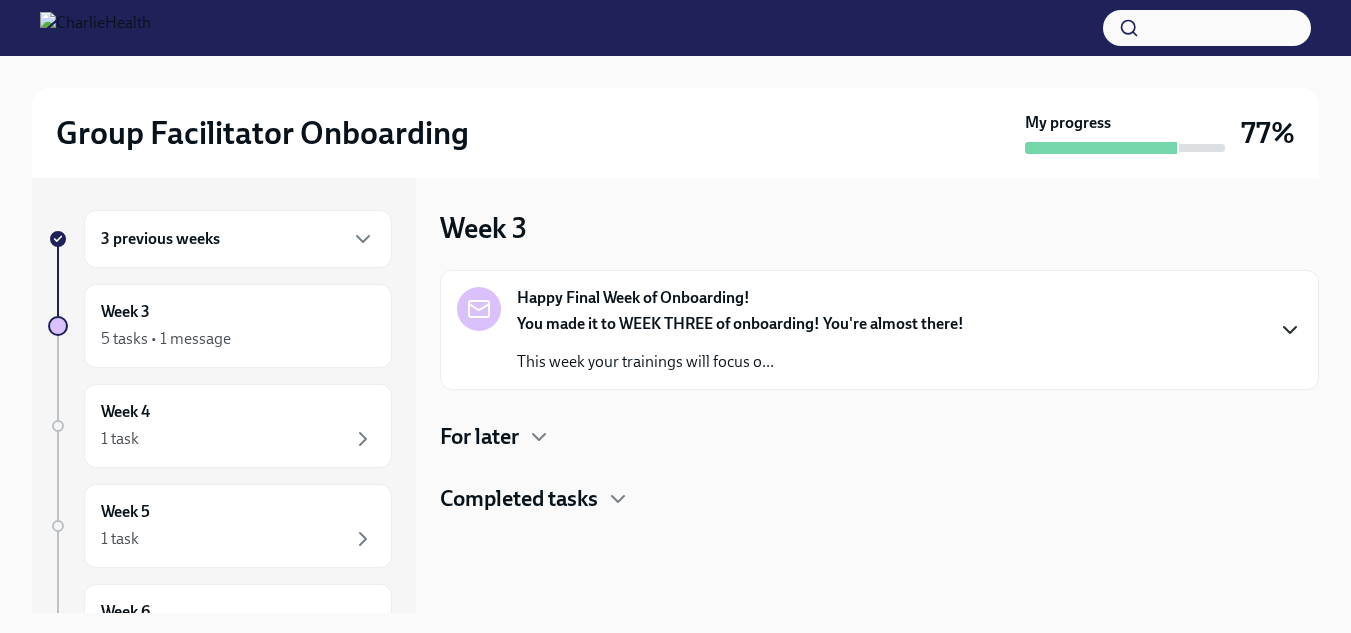 click 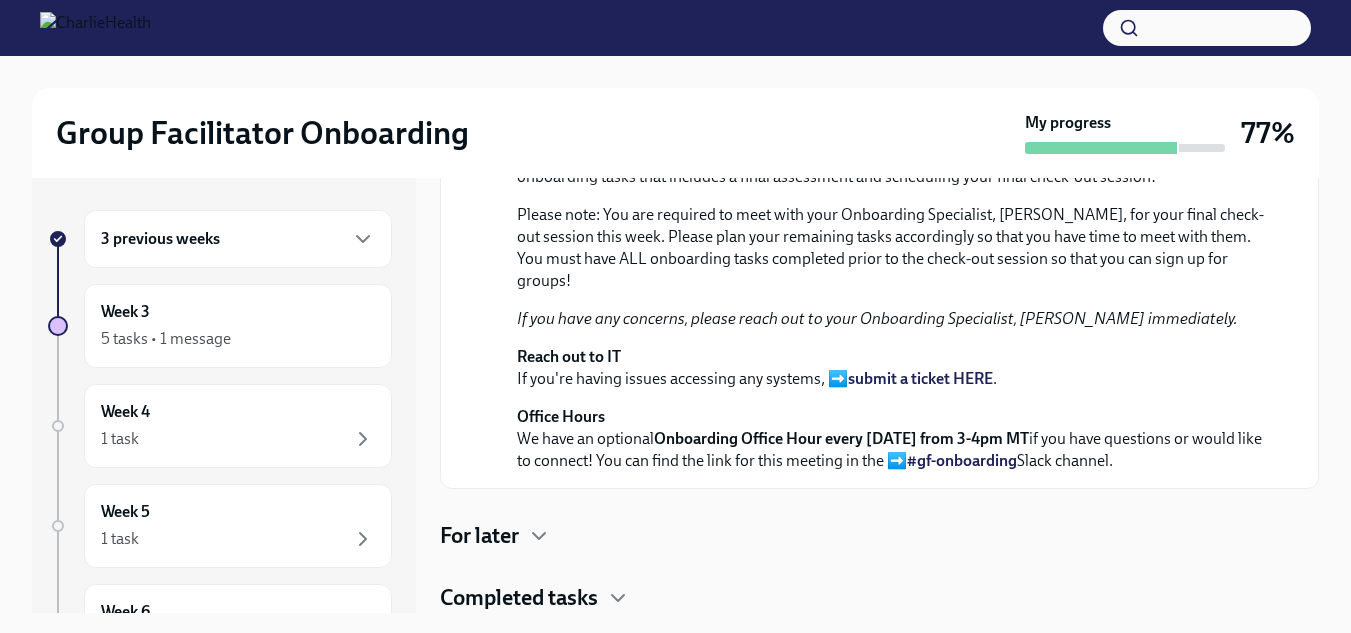 scroll, scrollTop: 699, scrollLeft: 0, axis: vertical 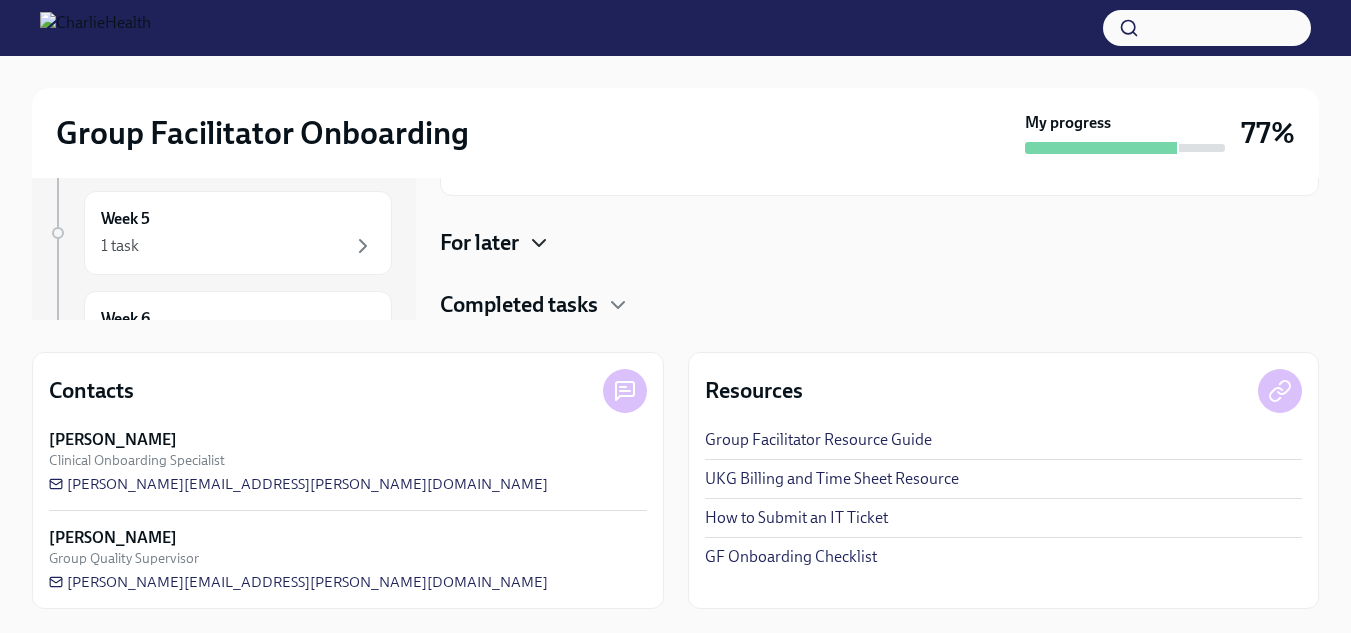 click 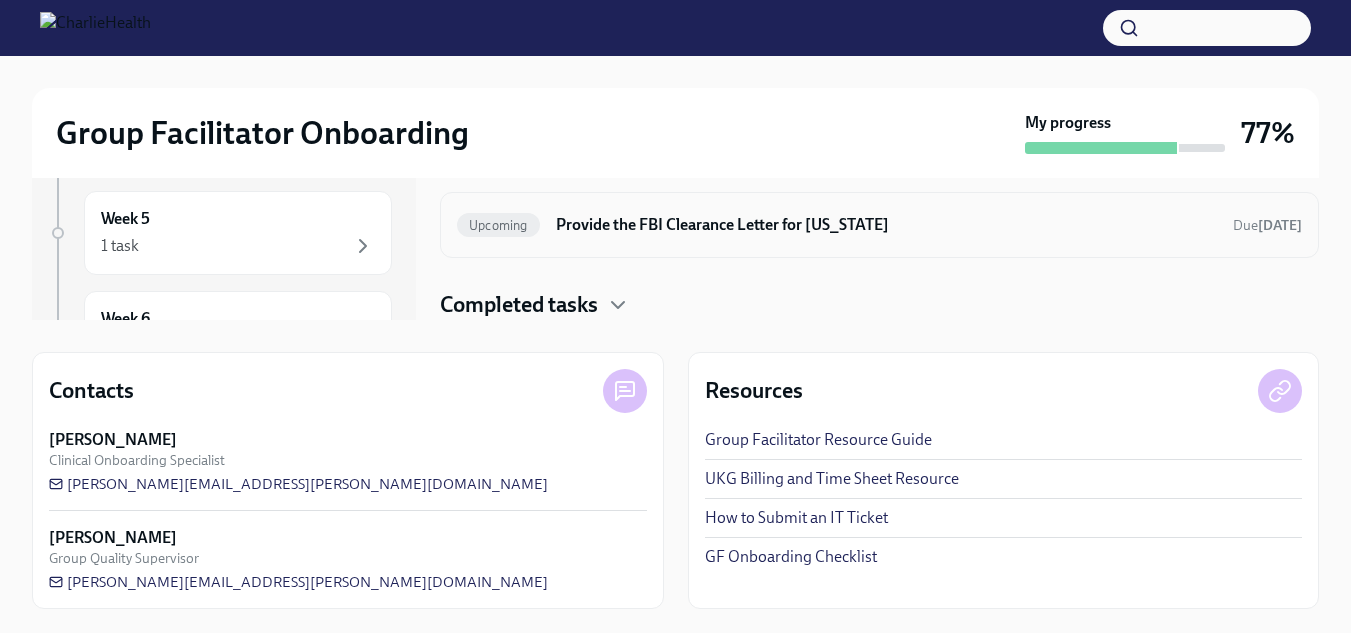 click on "Upcoming" at bounding box center (498, 225) 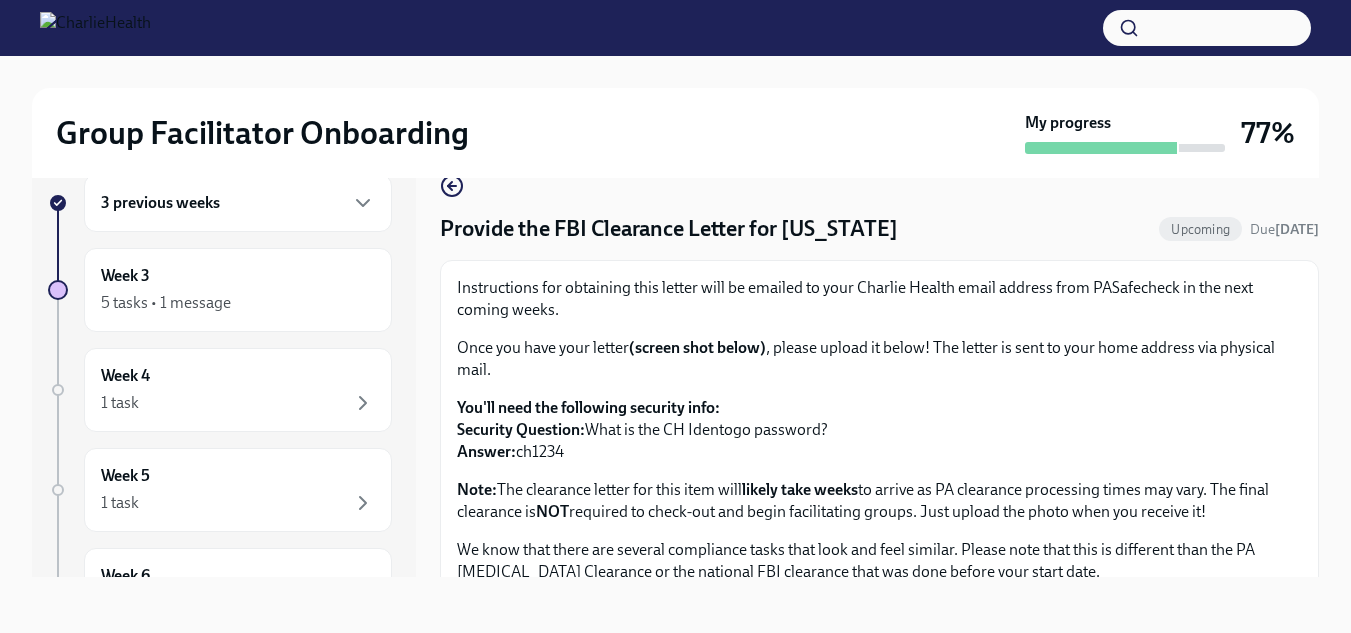 scroll, scrollTop: 36, scrollLeft: 0, axis: vertical 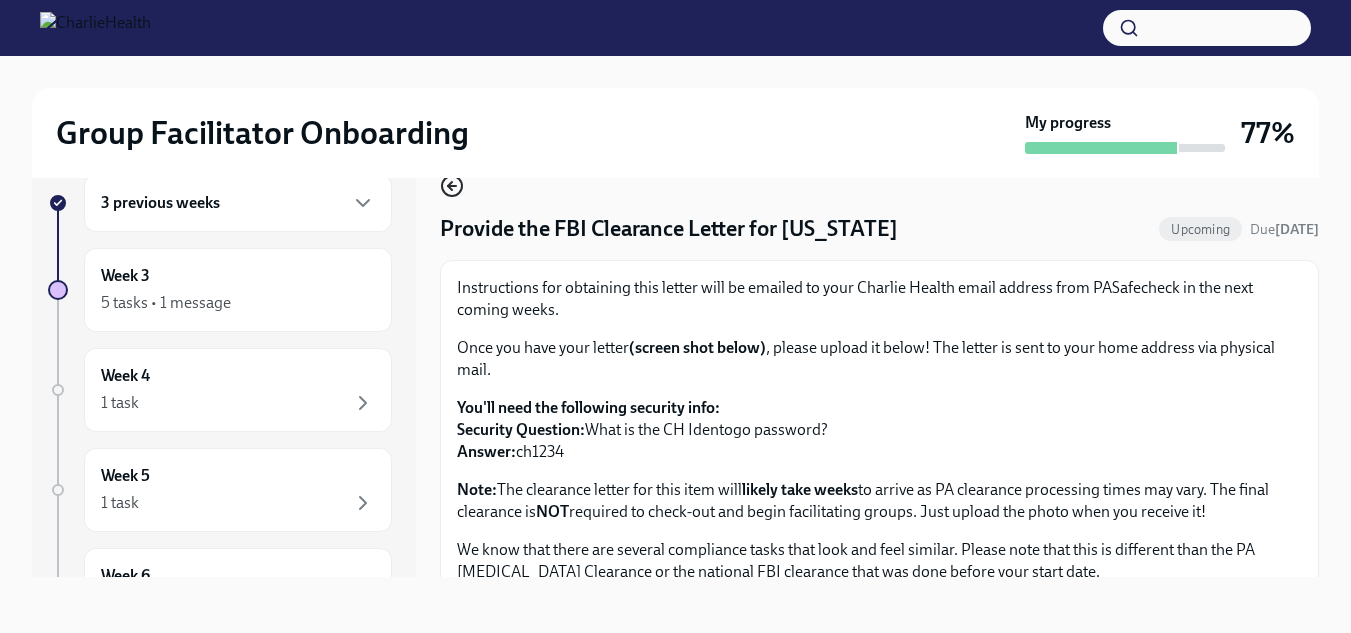 click 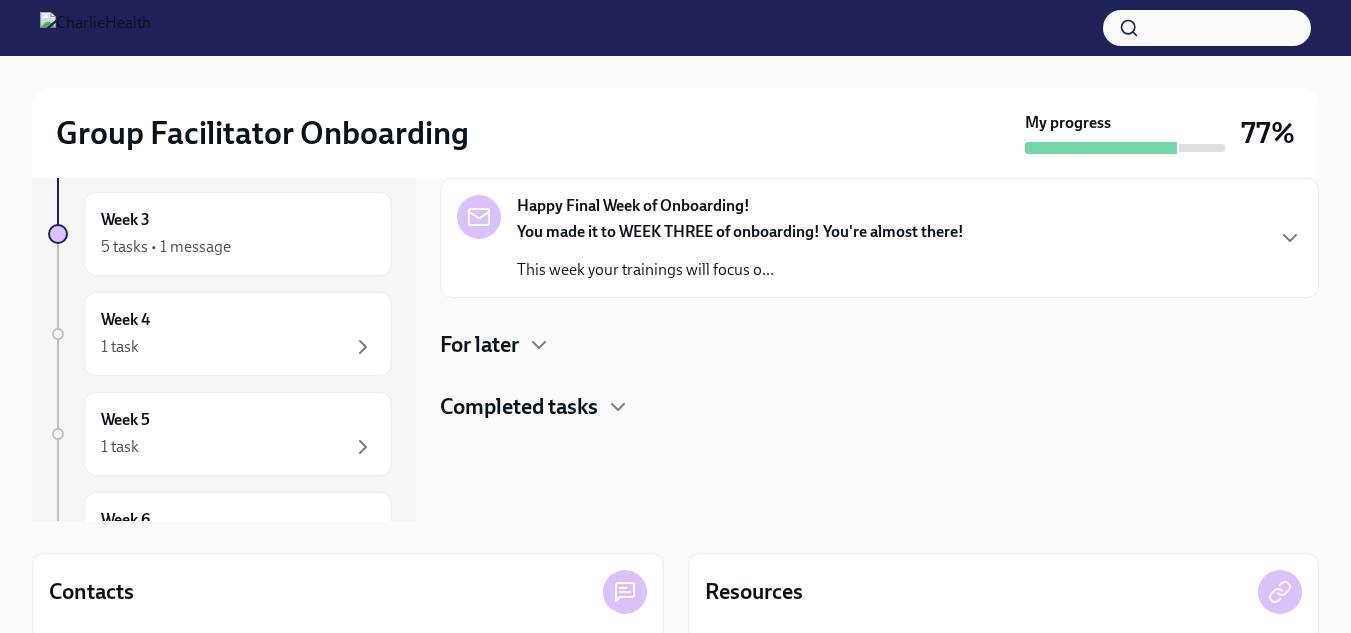 scroll, scrollTop: 236, scrollLeft: 0, axis: vertical 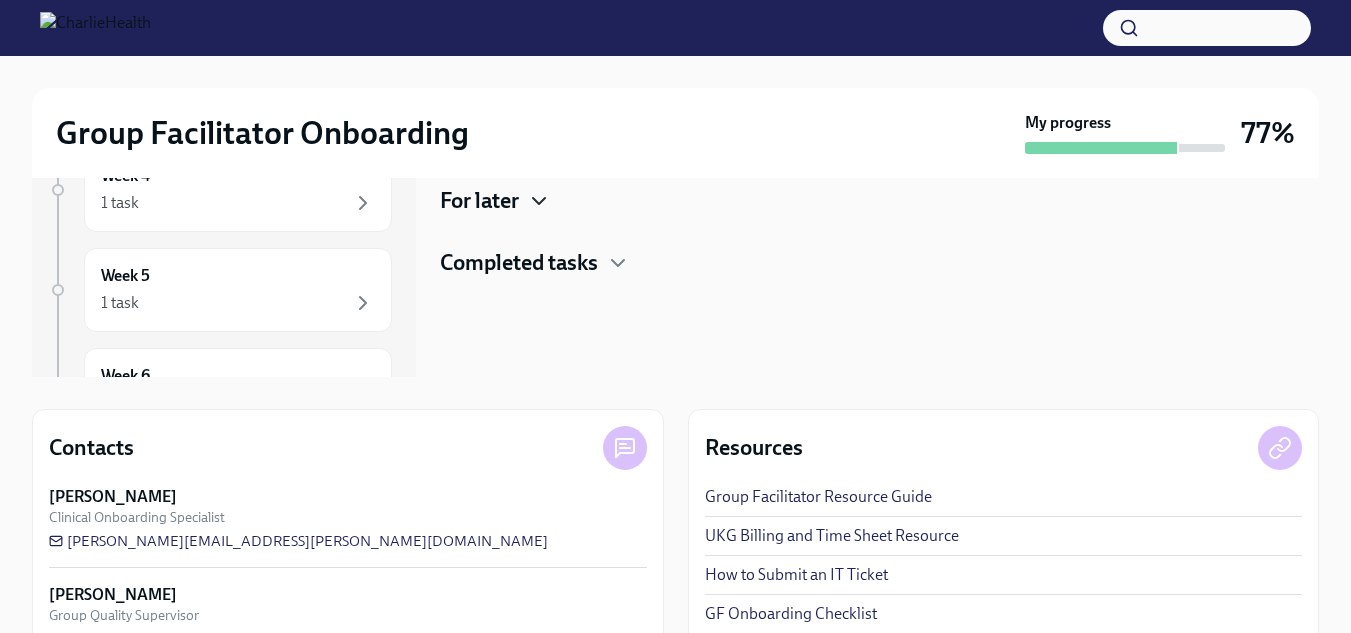 click 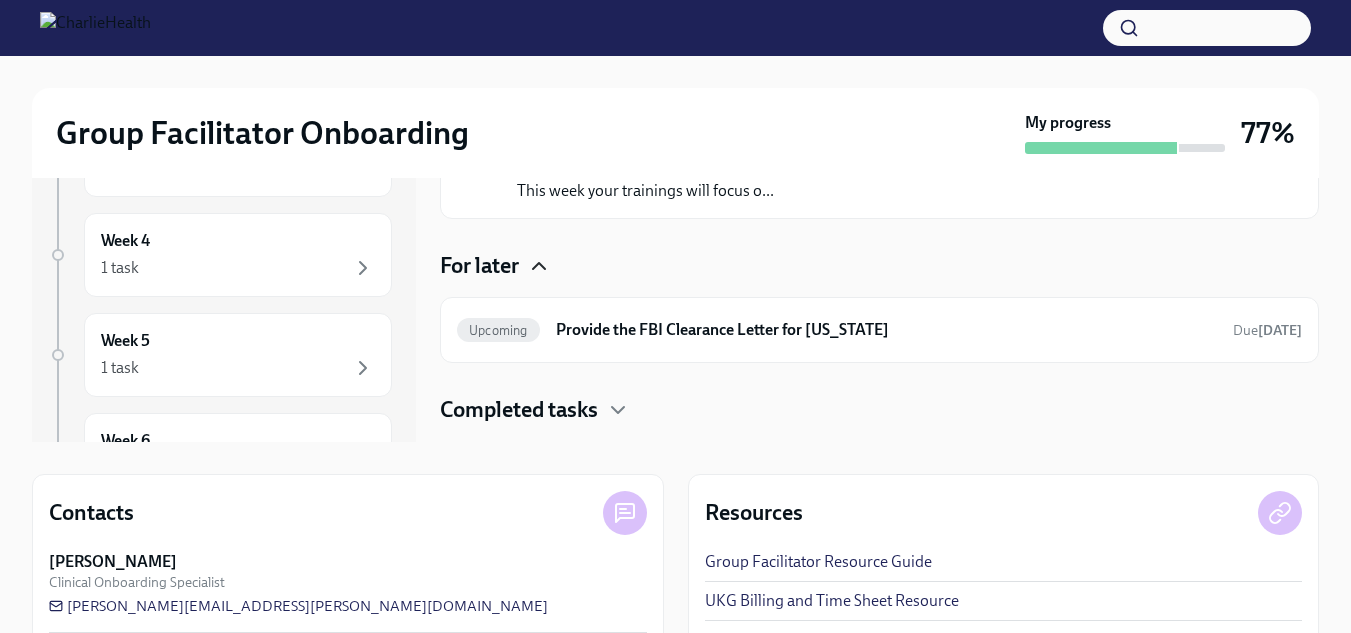 scroll, scrollTop: 136, scrollLeft: 0, axis: vertical 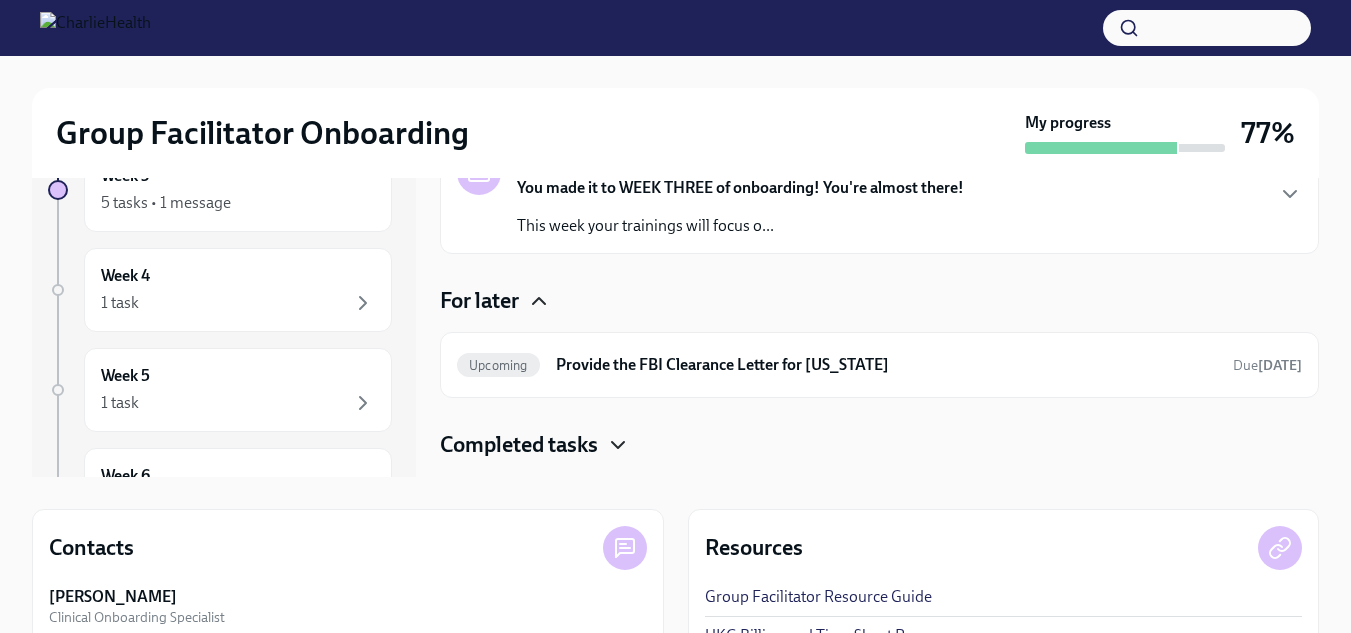 click 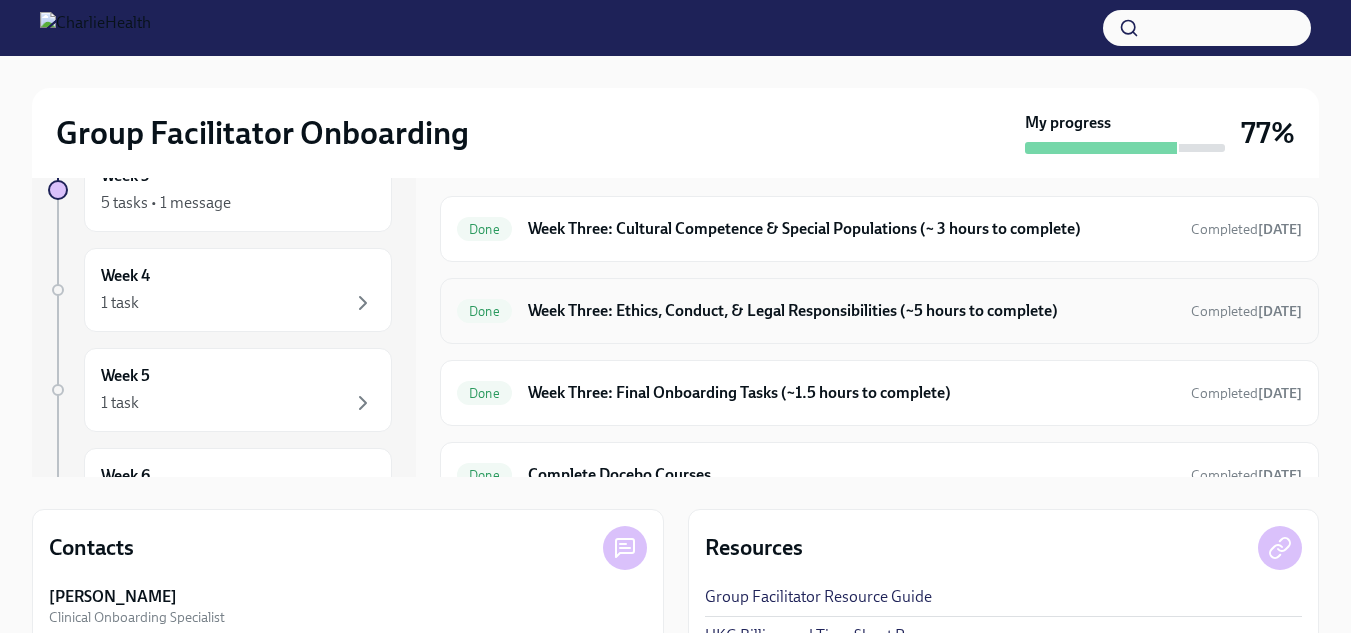 scroll, scrollTop: 311, scrollLeft: 0, axis: vertical 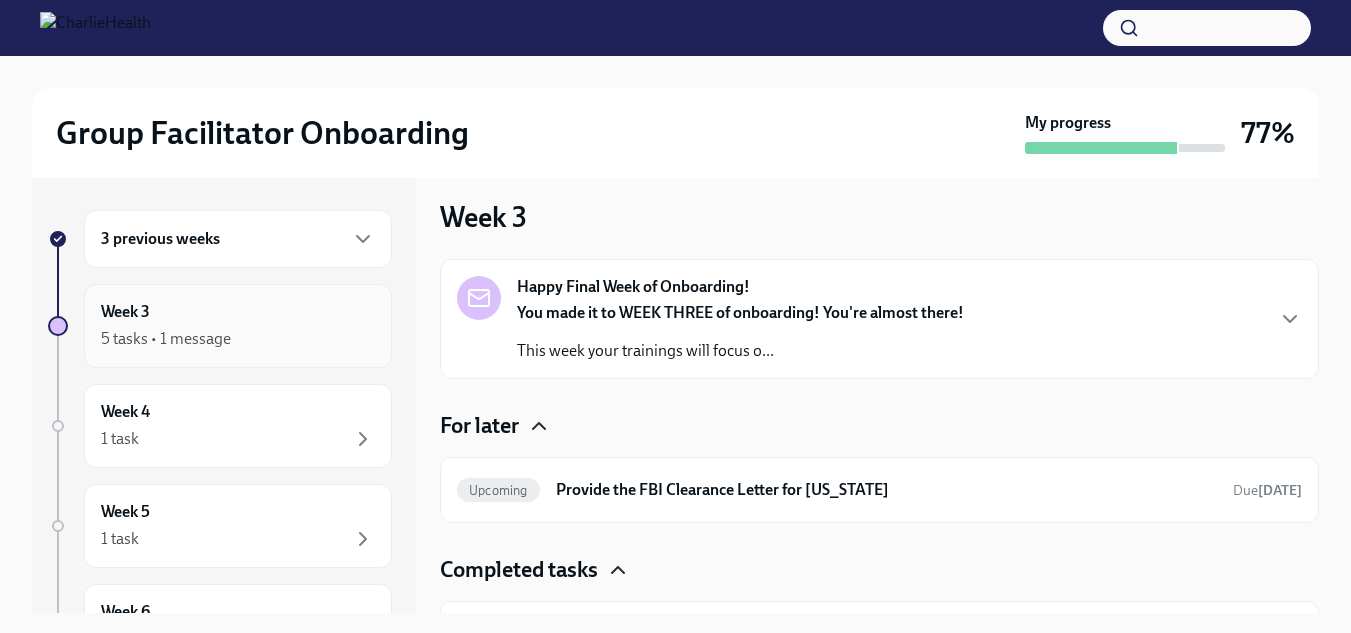 click on "5 tasks • 1 message" at bounding box center (238, 339) 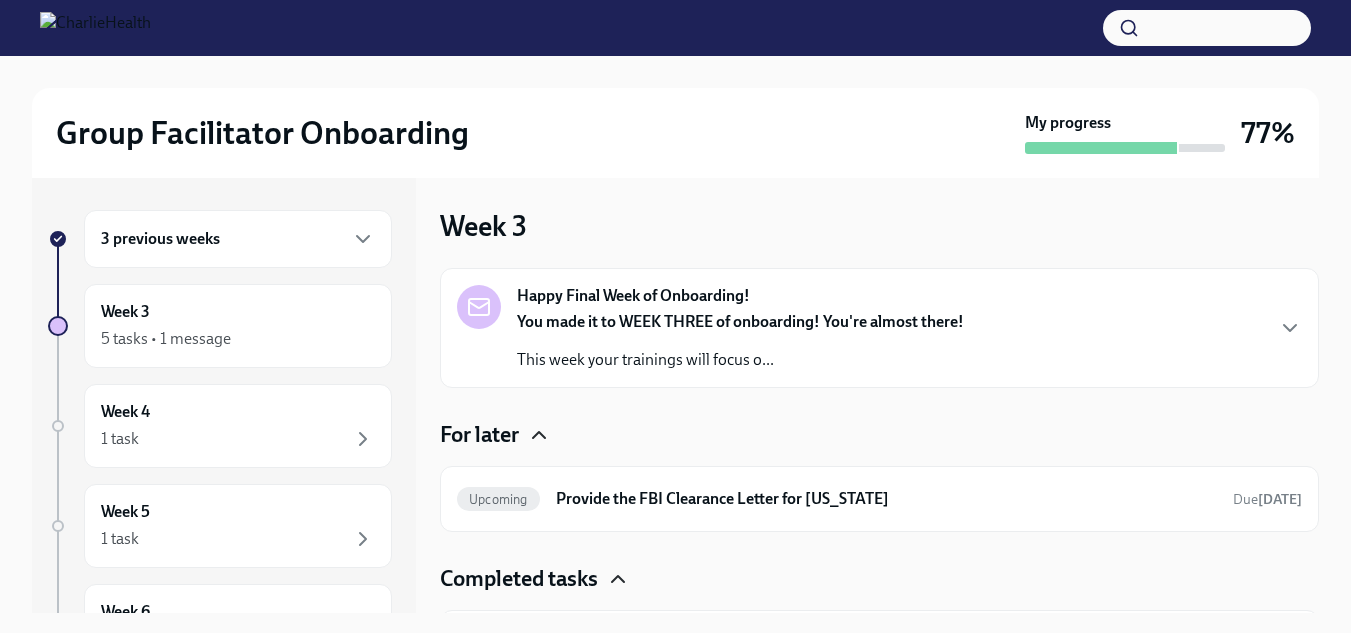 scroll, scrollTop: 0, scrollLeft: 0, axis: both 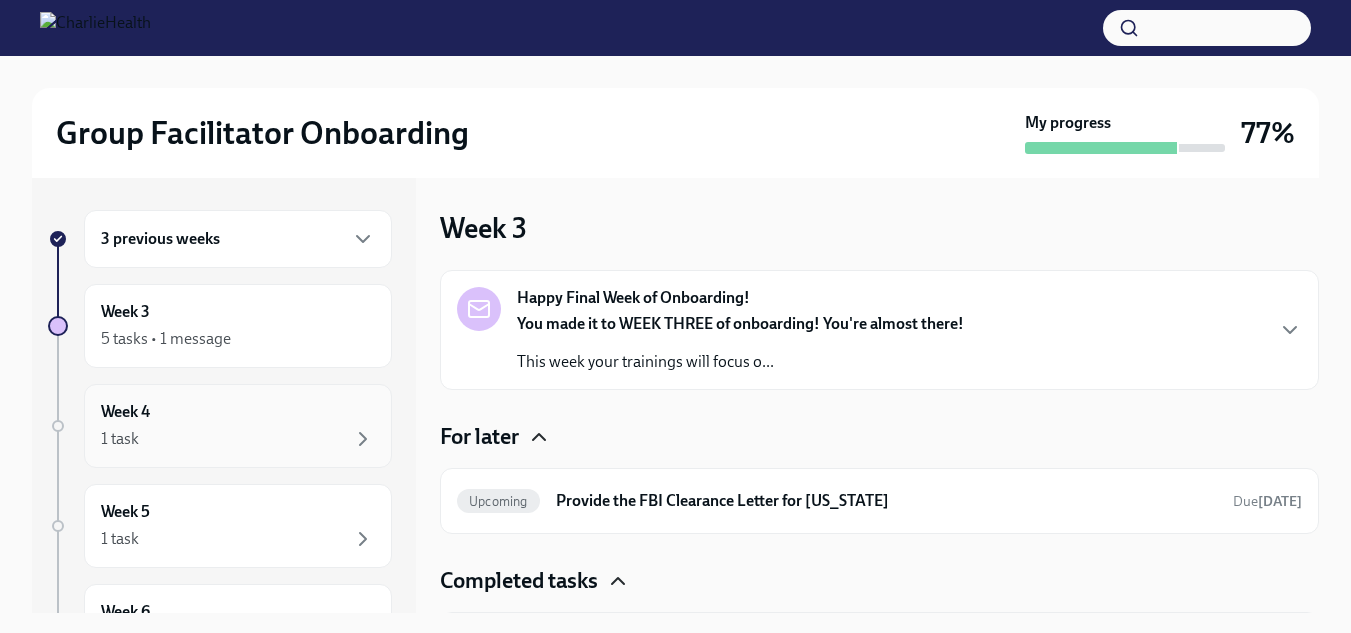 click on "1 task" at bounding box center [238, 439] 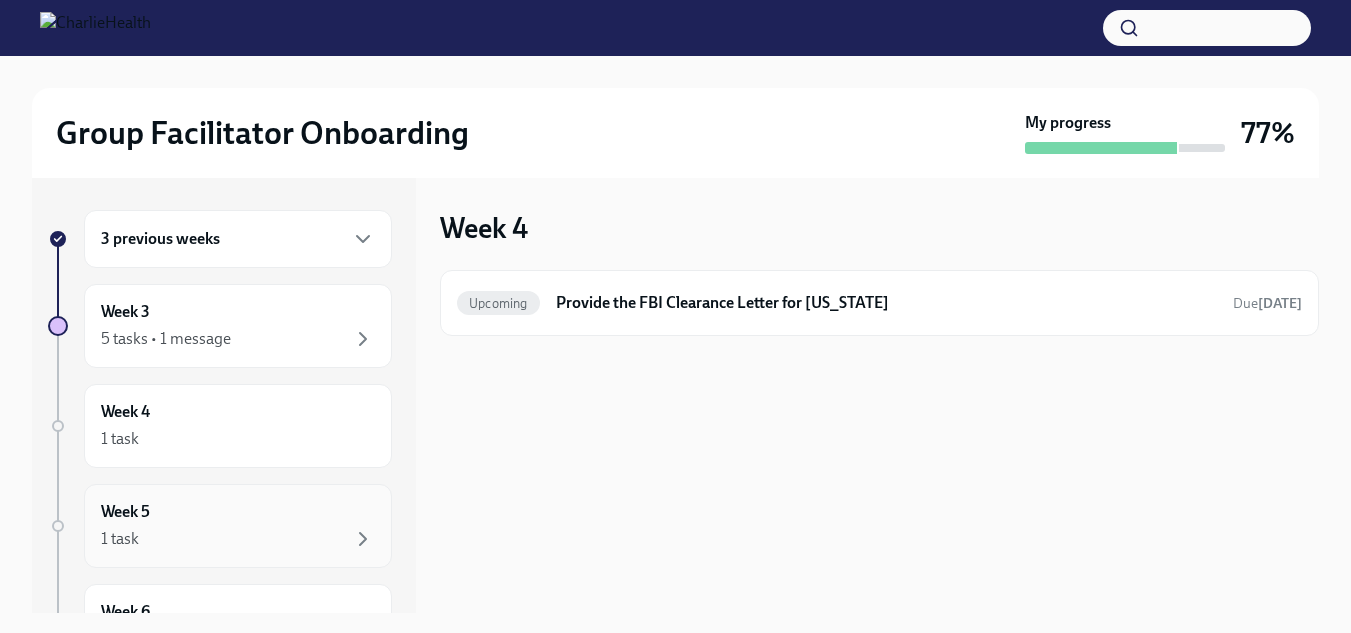 click on "1 task" at bounding box center [238, 539] 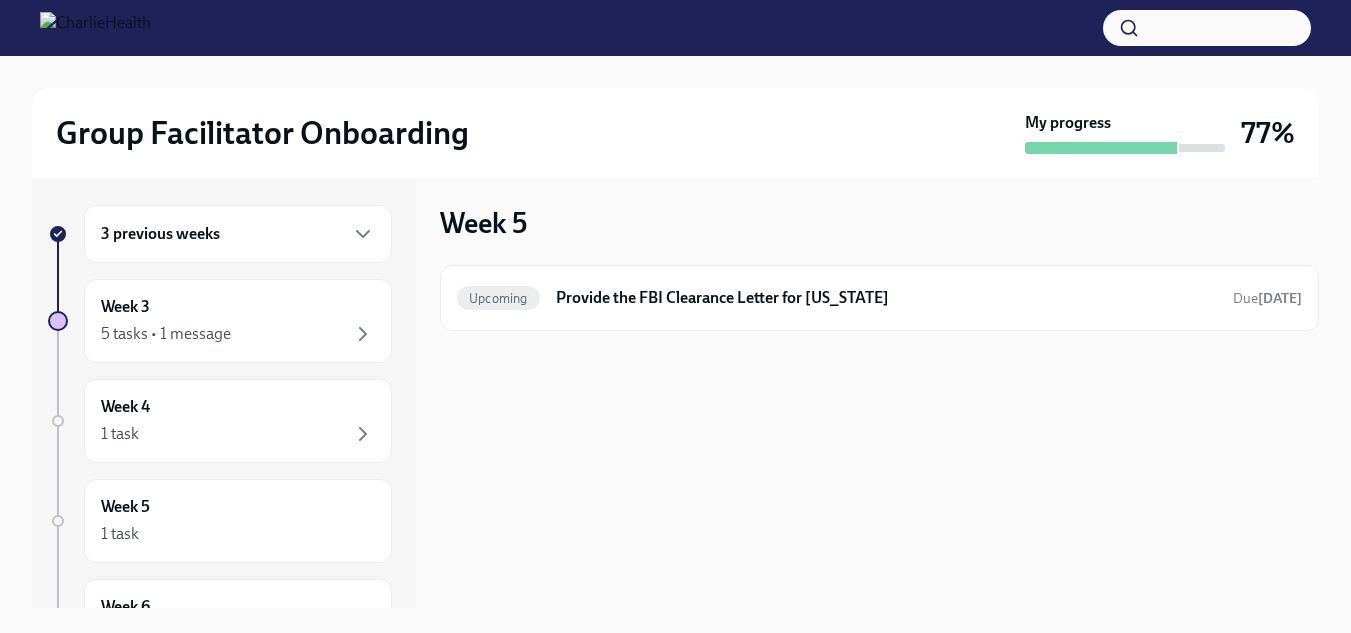 scroll, scrollTop: 0, scrollLeft: 0, axis: both 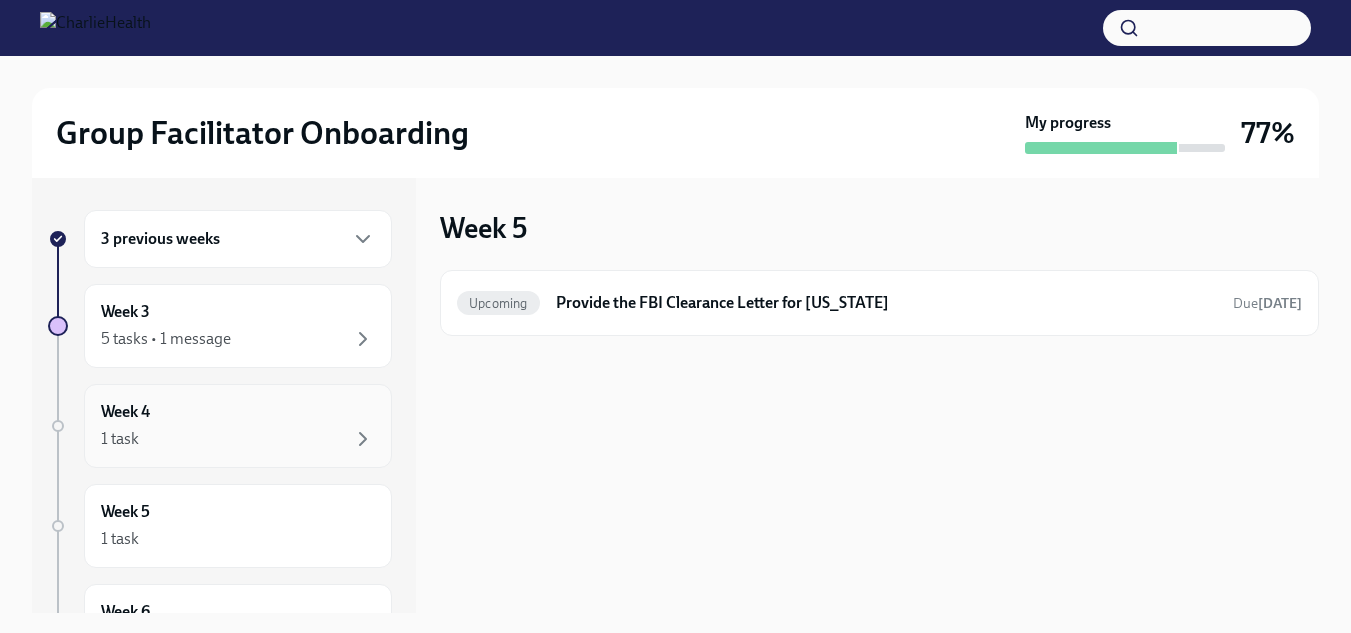 click on "Week 4 1 task" at bounding box center [238, 426] 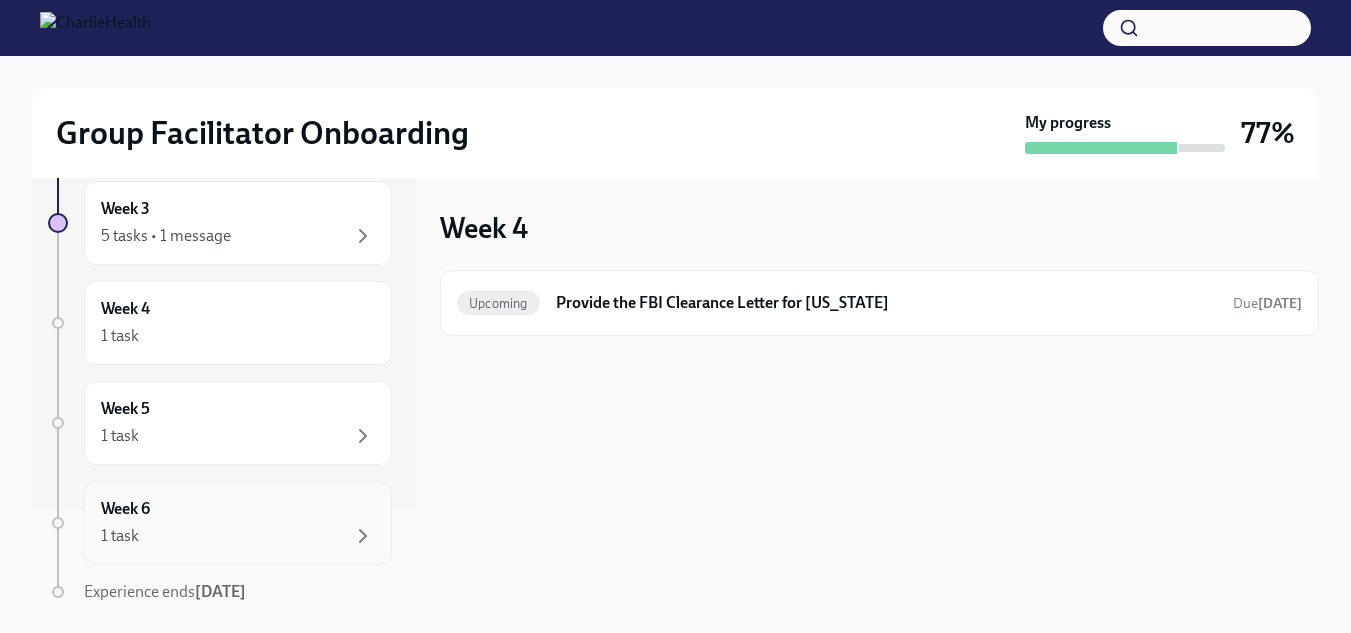 scroll, scrollTop: 173, scrollLeft: 0, axis: vertical 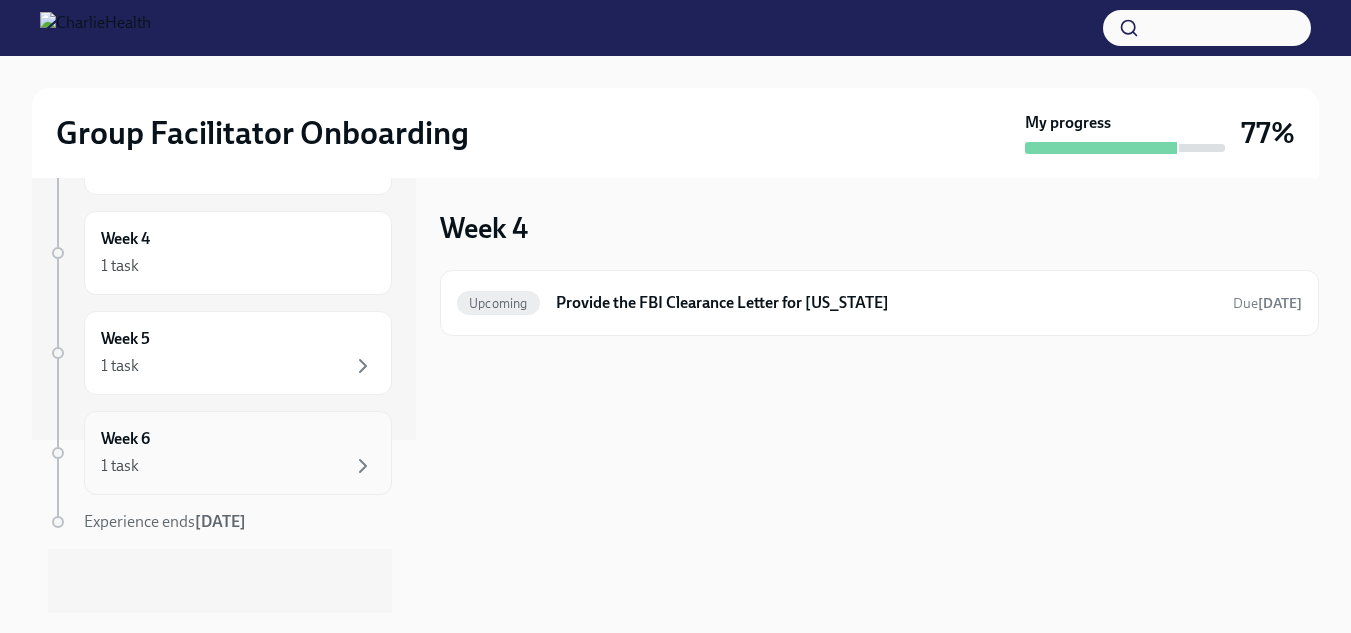 click on "1 task" at bounding box center [238, 466] 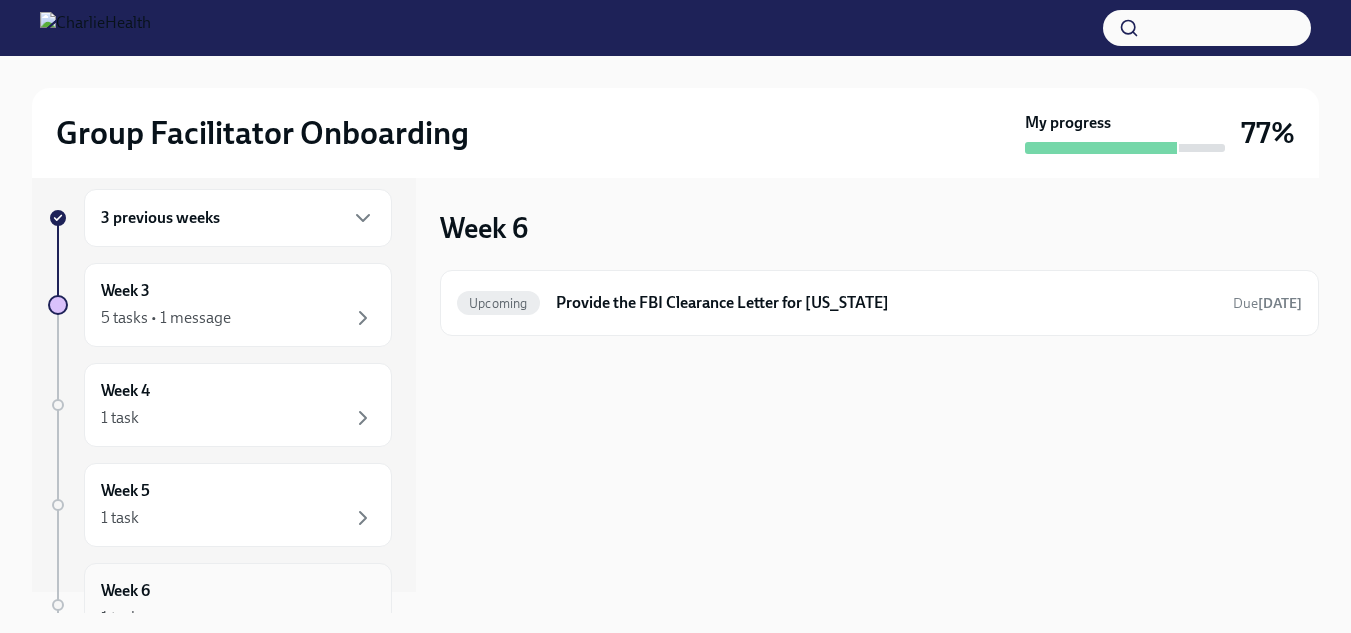 scroll, scrollTop: 0, scrollLeft: 0, axis: both 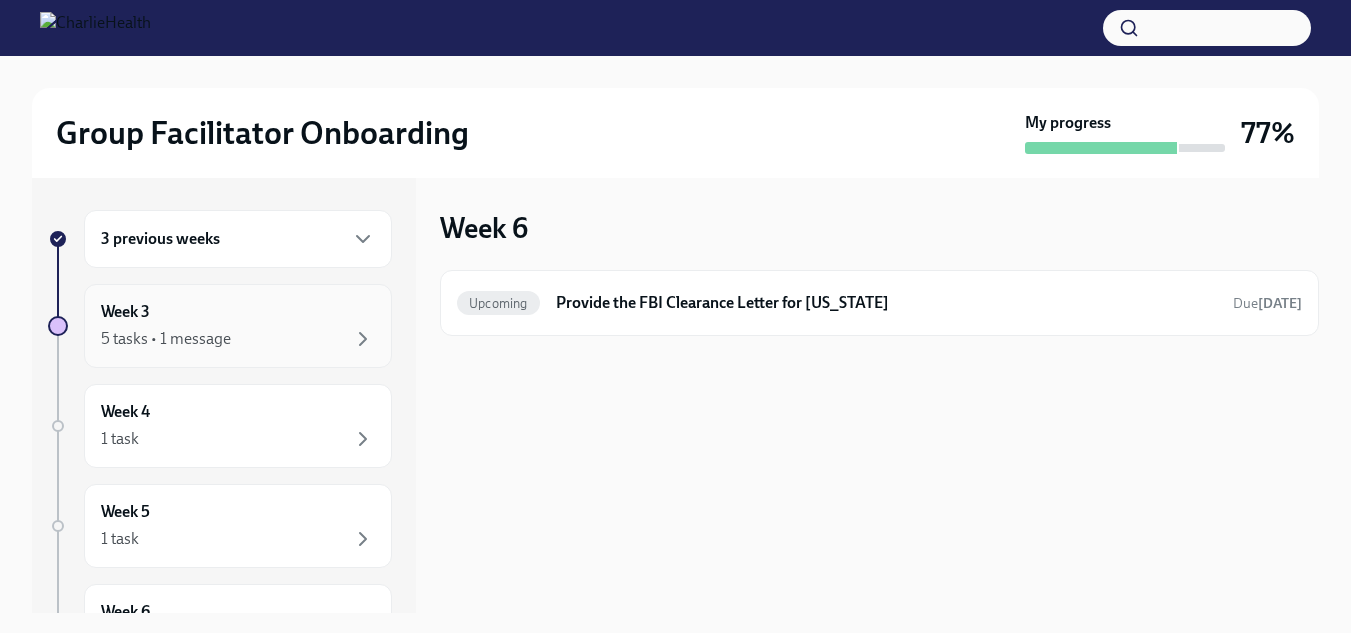 click on "5 tasks • 1 message" at bounding box center [238, 339] 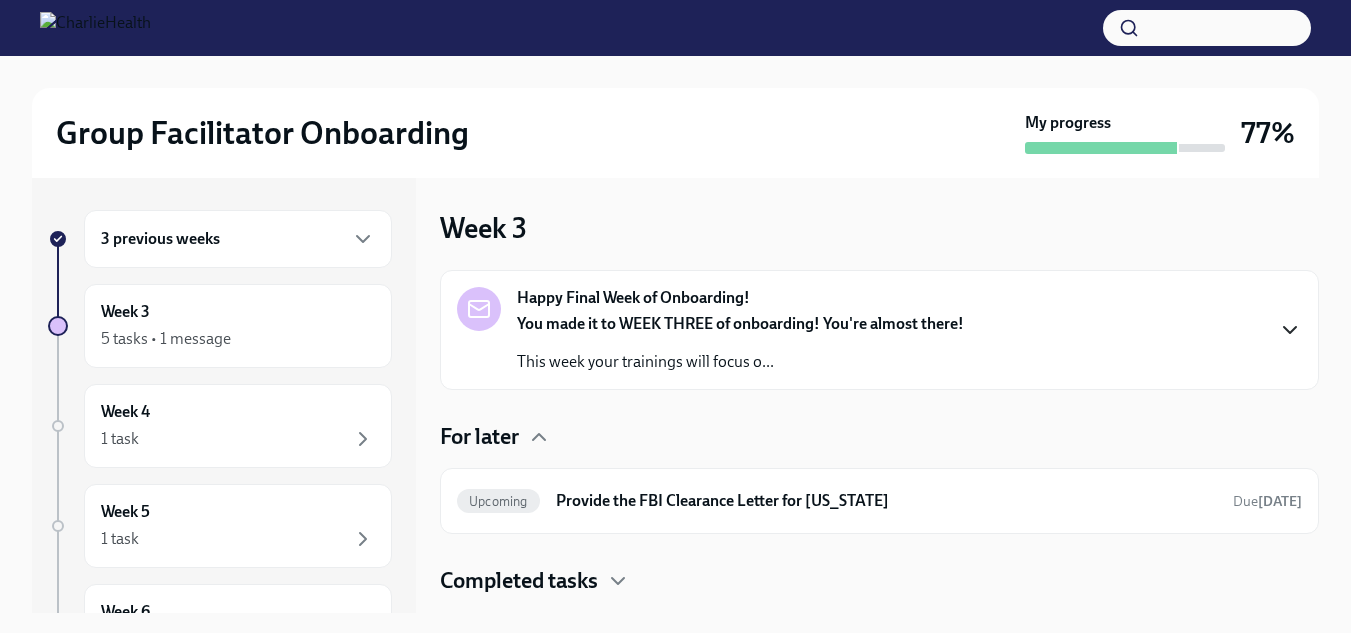 click 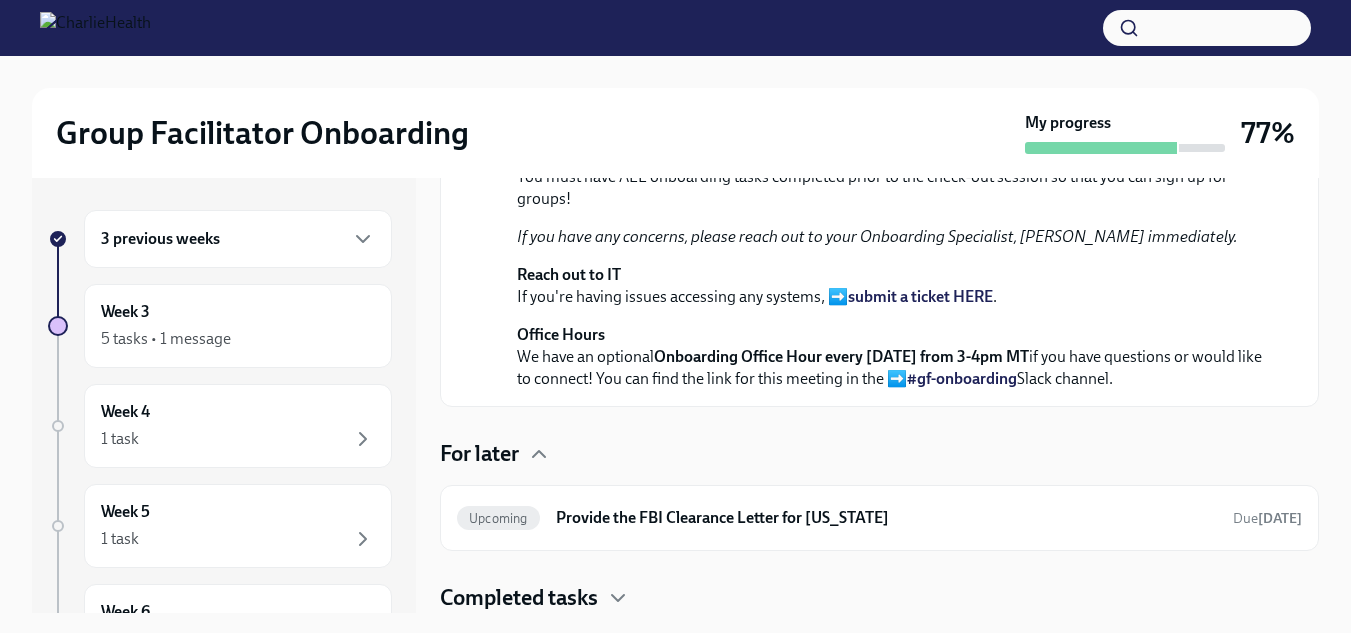 scroll, scrollTop: 781, scrollLeft: 0, axis: vertical 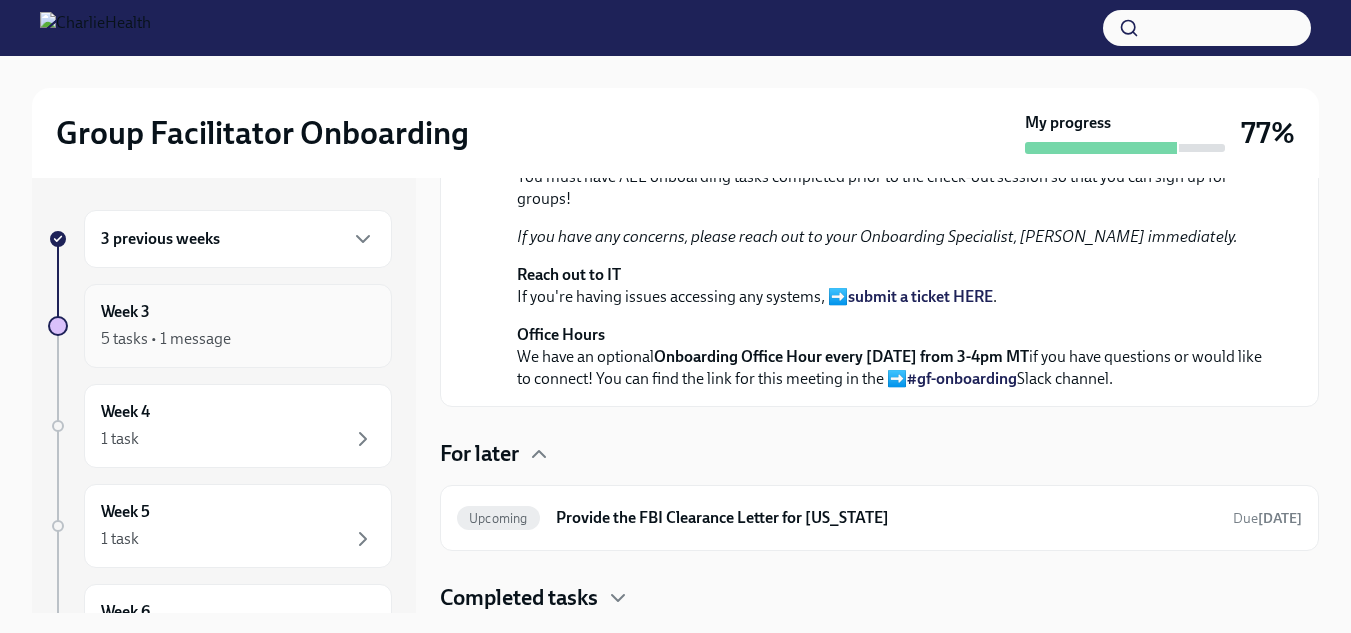 click on "5 tasks • 1 message" at bounding box center (238, 339) 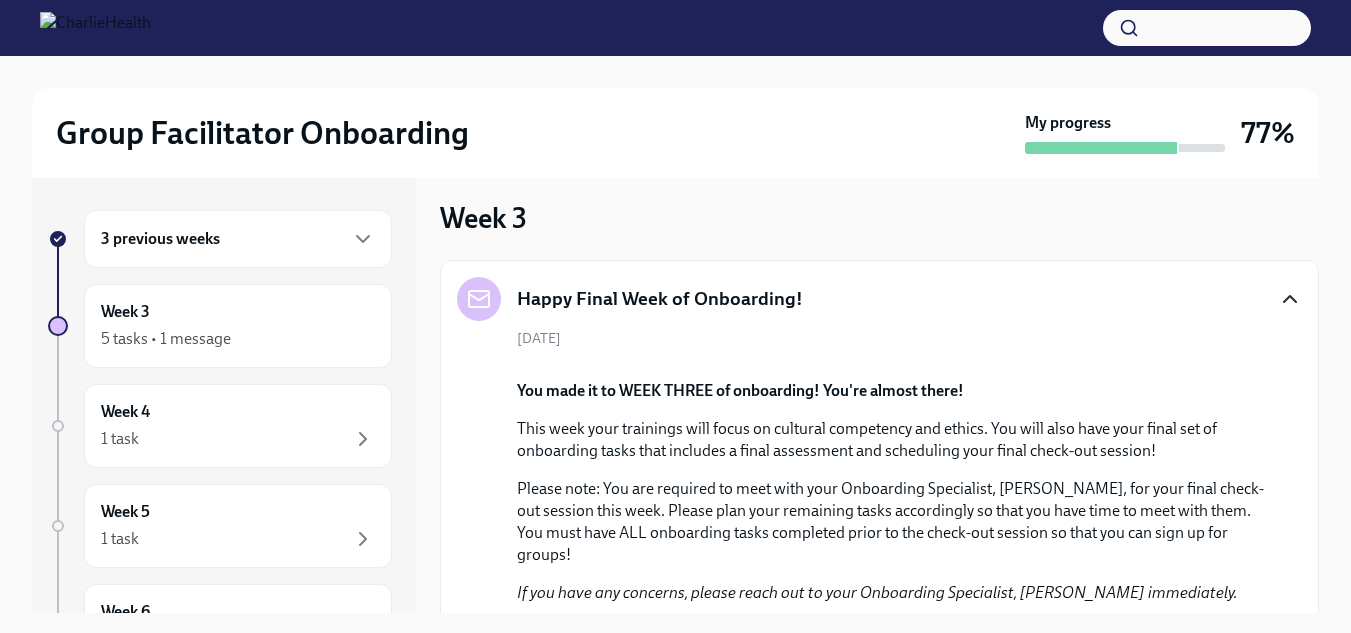 scroll, scrollTop: 0, scrollLeft: 0, axis: both 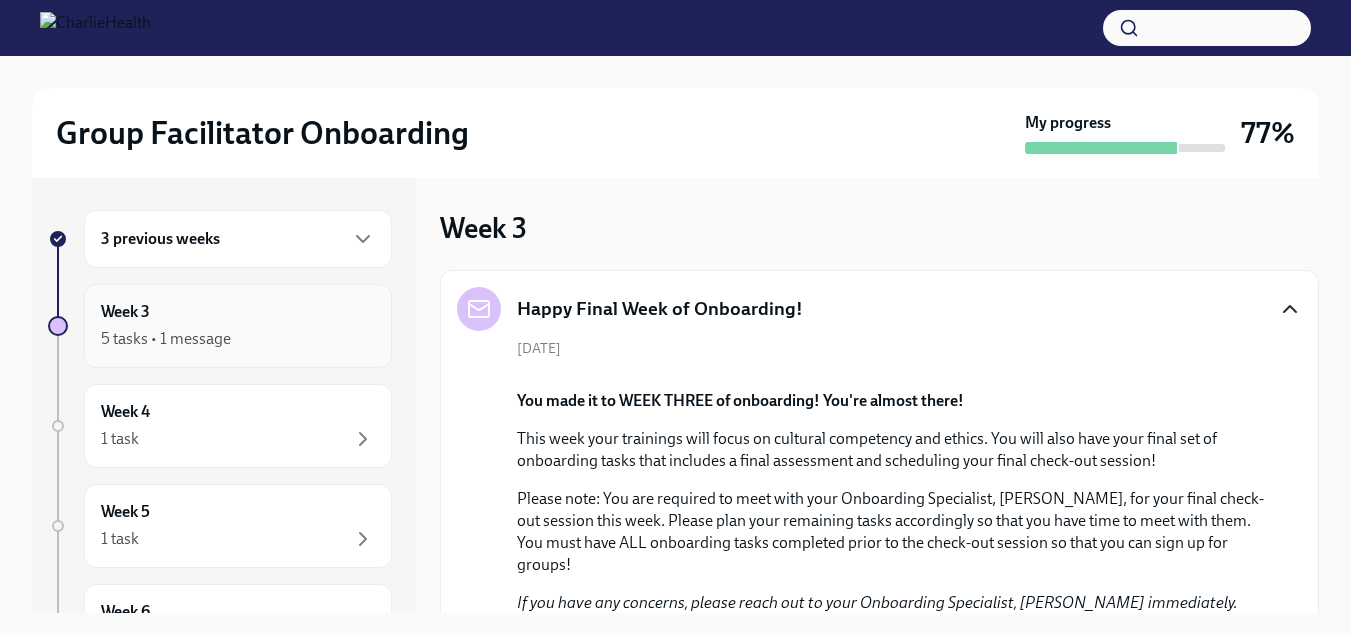 click on "5 tasks • 1 message" at bounding box center (238, 339) 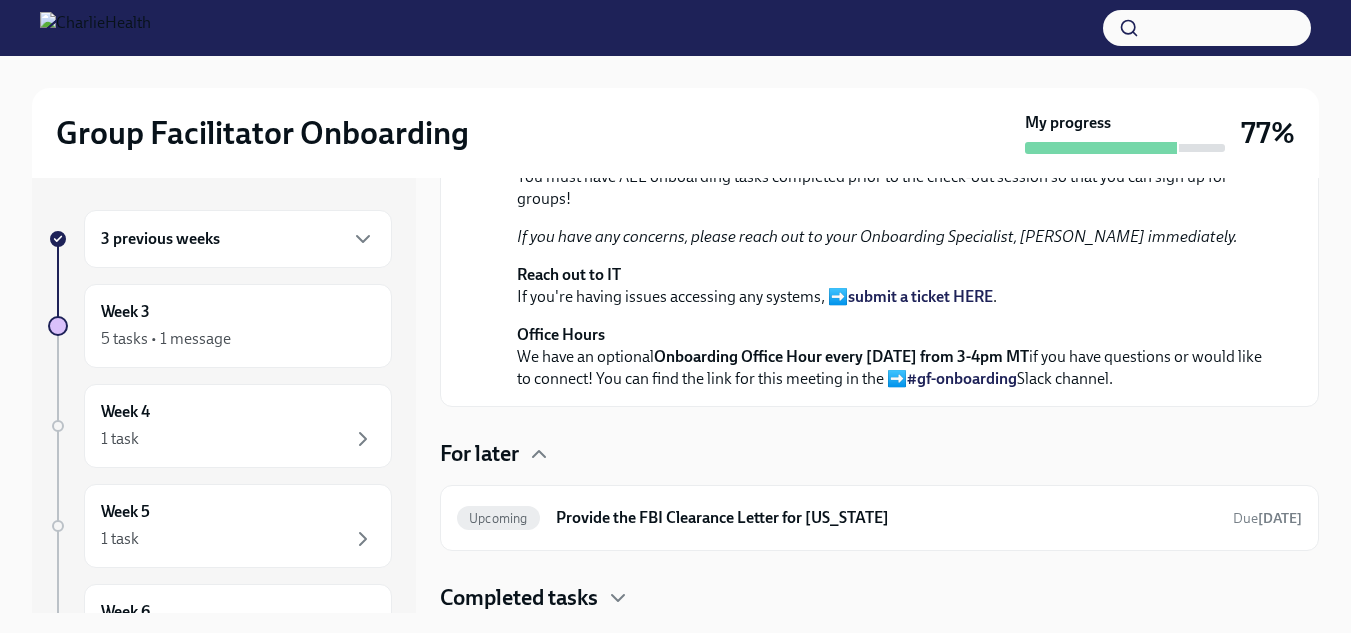 scroll, scrollTop: 781, scrollLeft: 0, axis: vertical 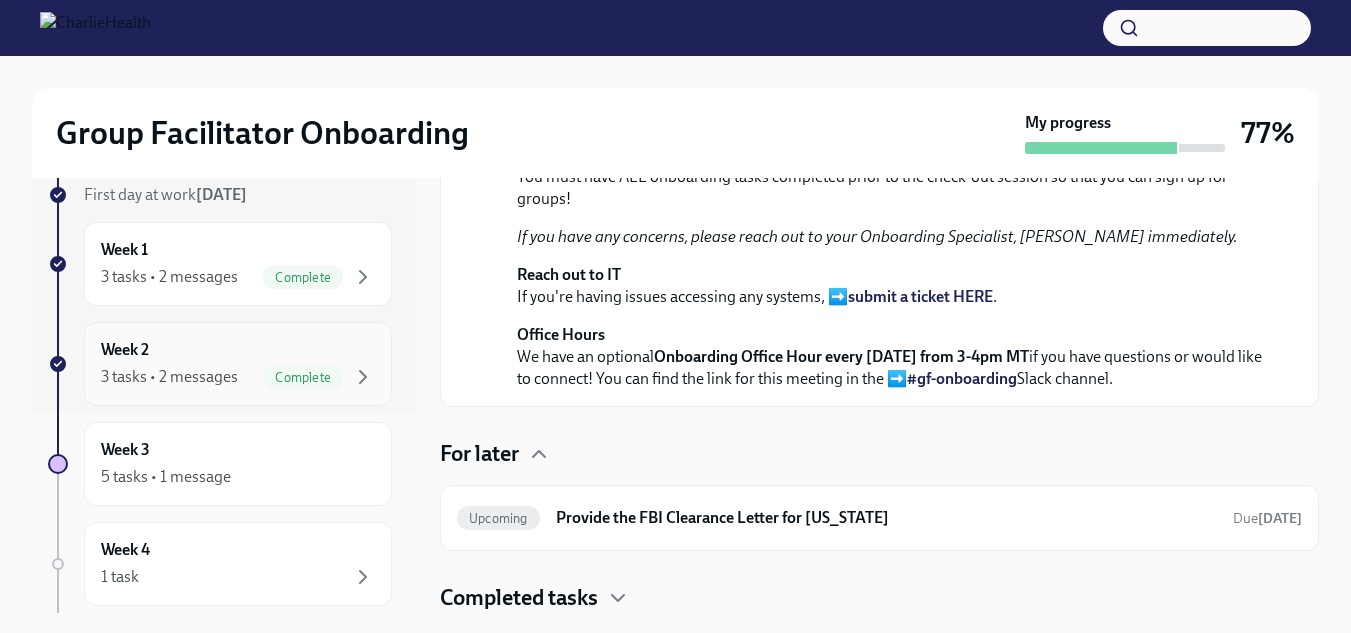 click on "Complete" at bounding box center [303, 377] 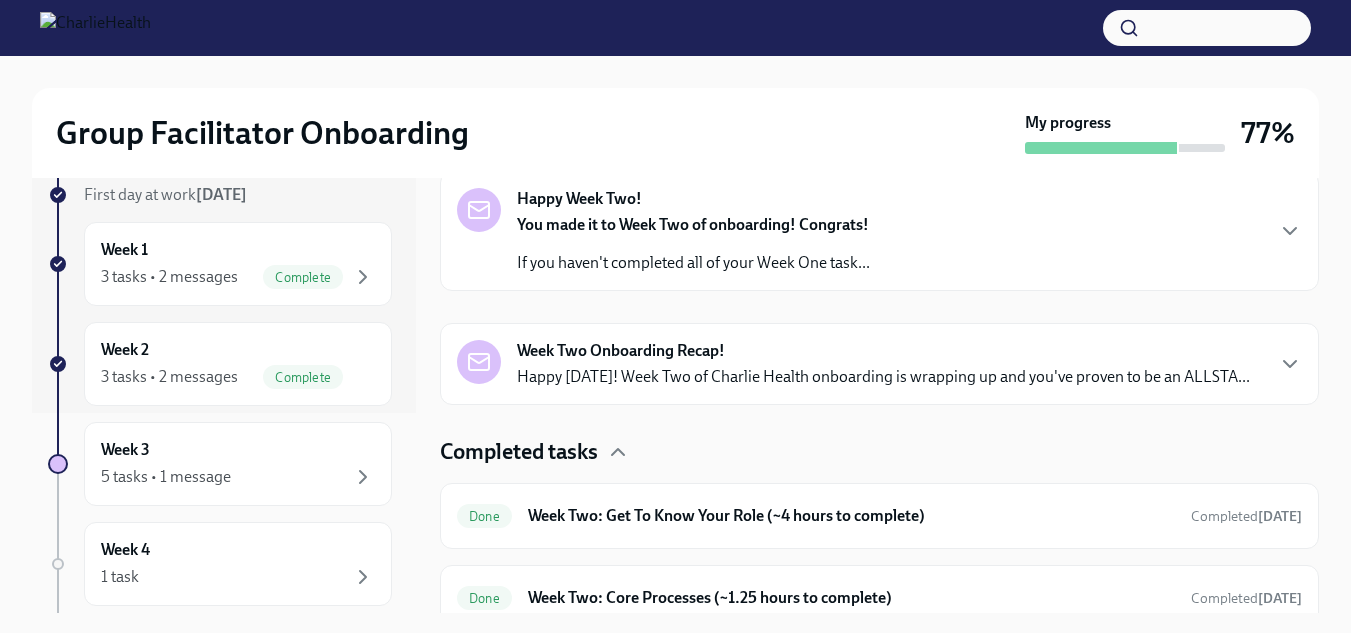 scroll, scrollTop: 437, scrollLeft: 0, axis: vertical 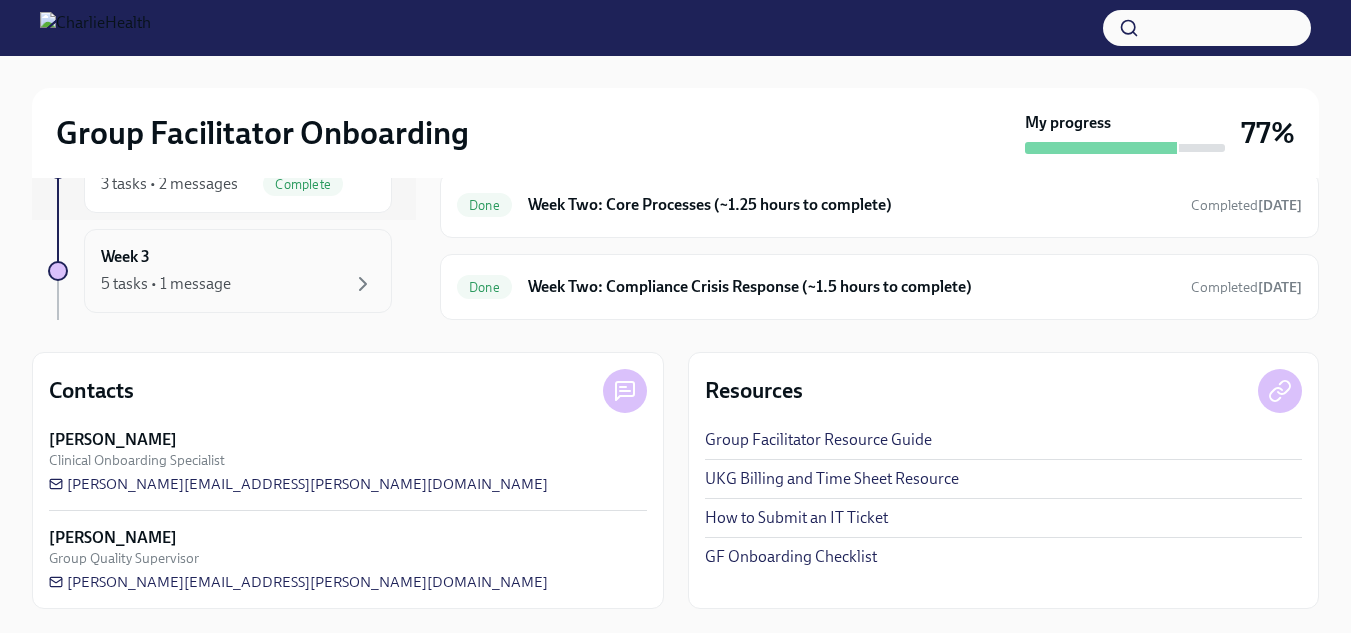 click on "Week 3 5 tasks • 1 message" at bounding box center [238, 271] 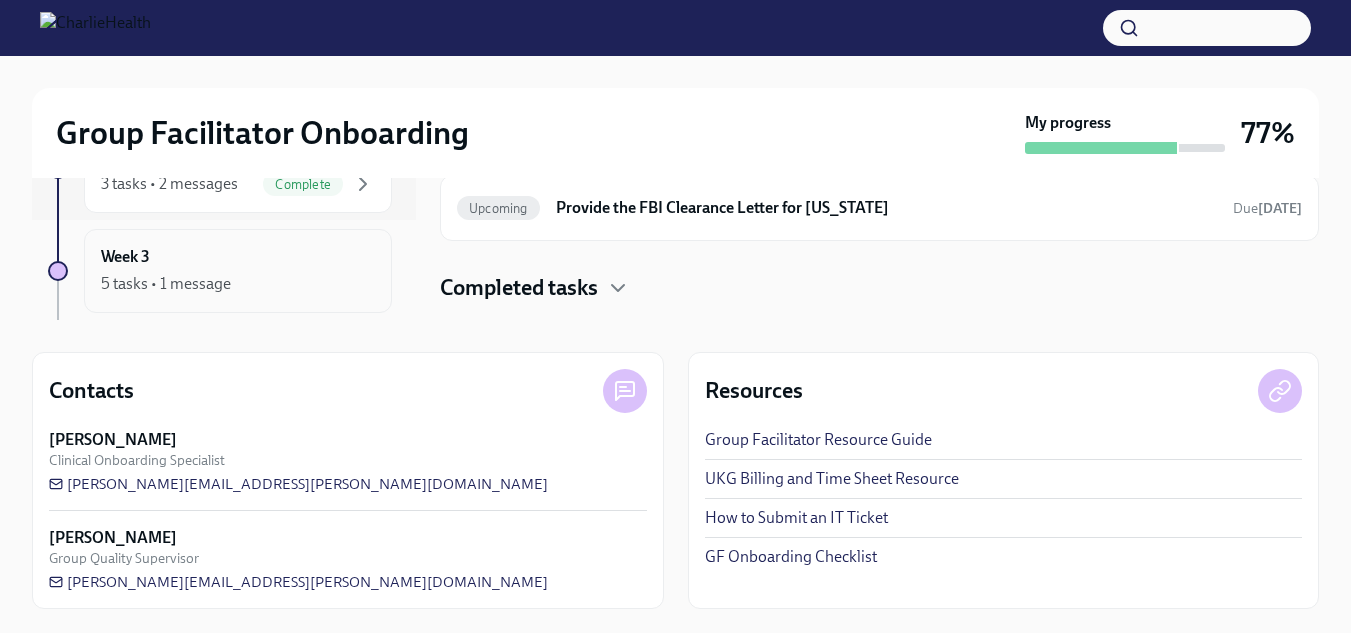 scroll, scrollTop: 0, scrollLeft: 0, axis: both 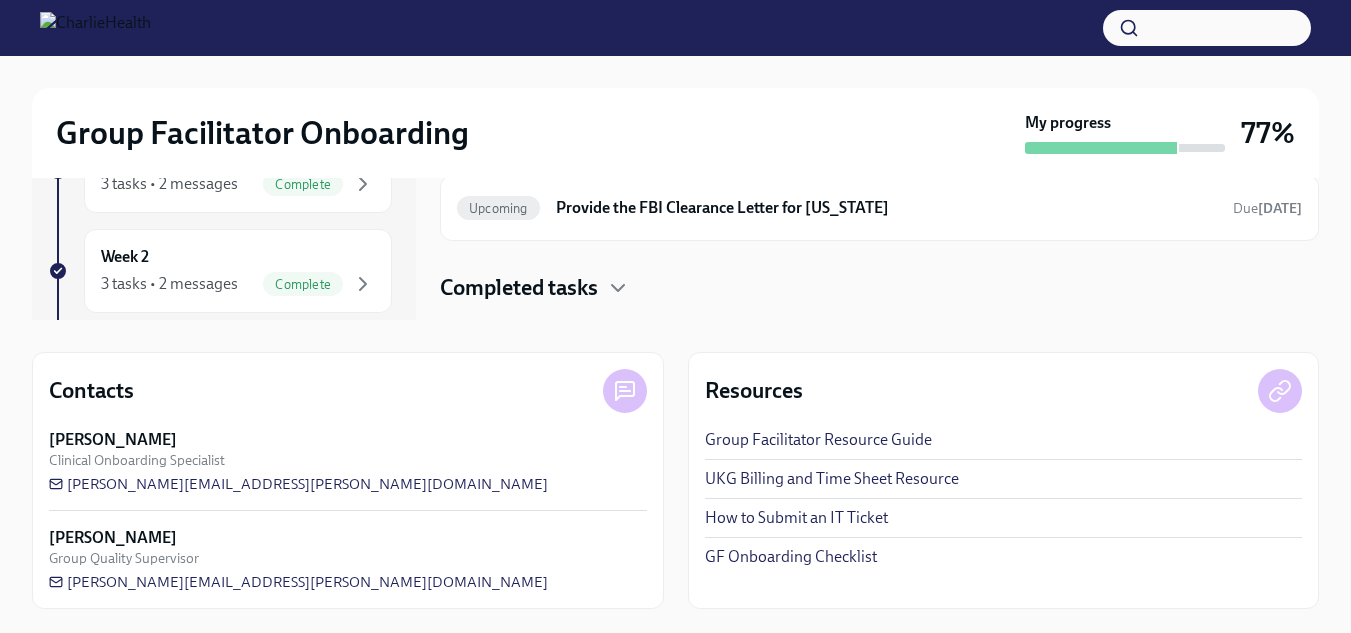 click on "GF Onboarding Checklist" at bounding box center [791, 557] 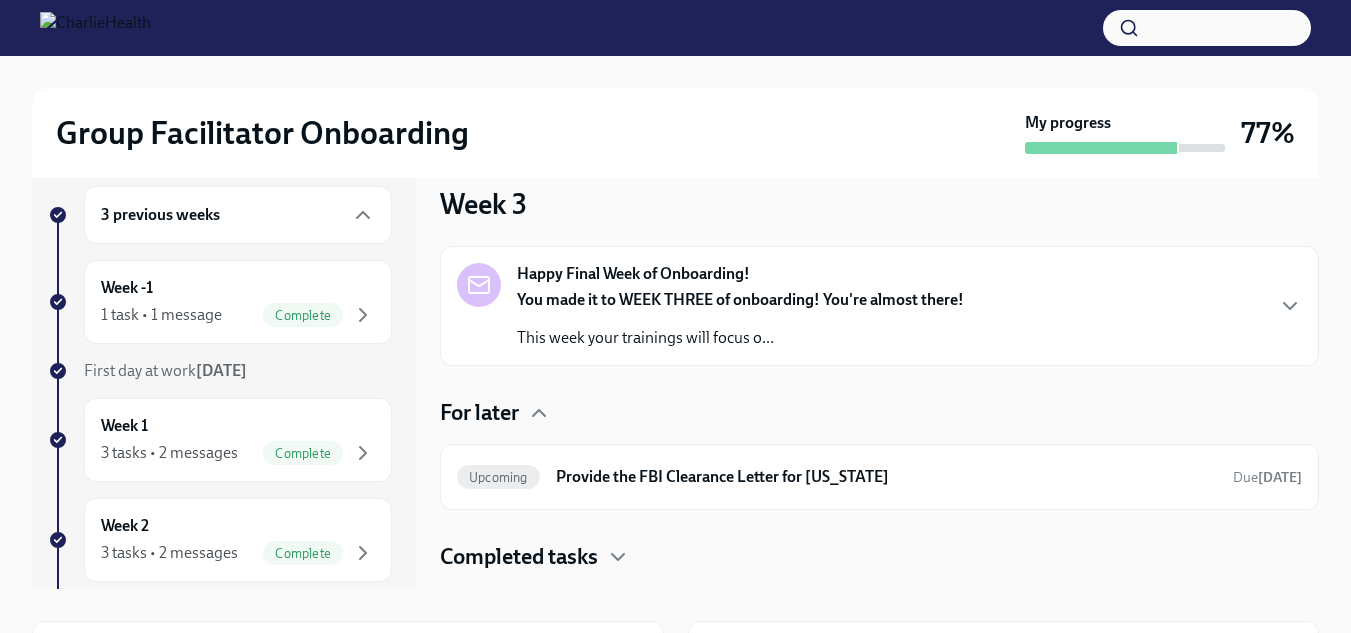 scroll, scrollTop: 0, scrollLeft: 0, axis: both 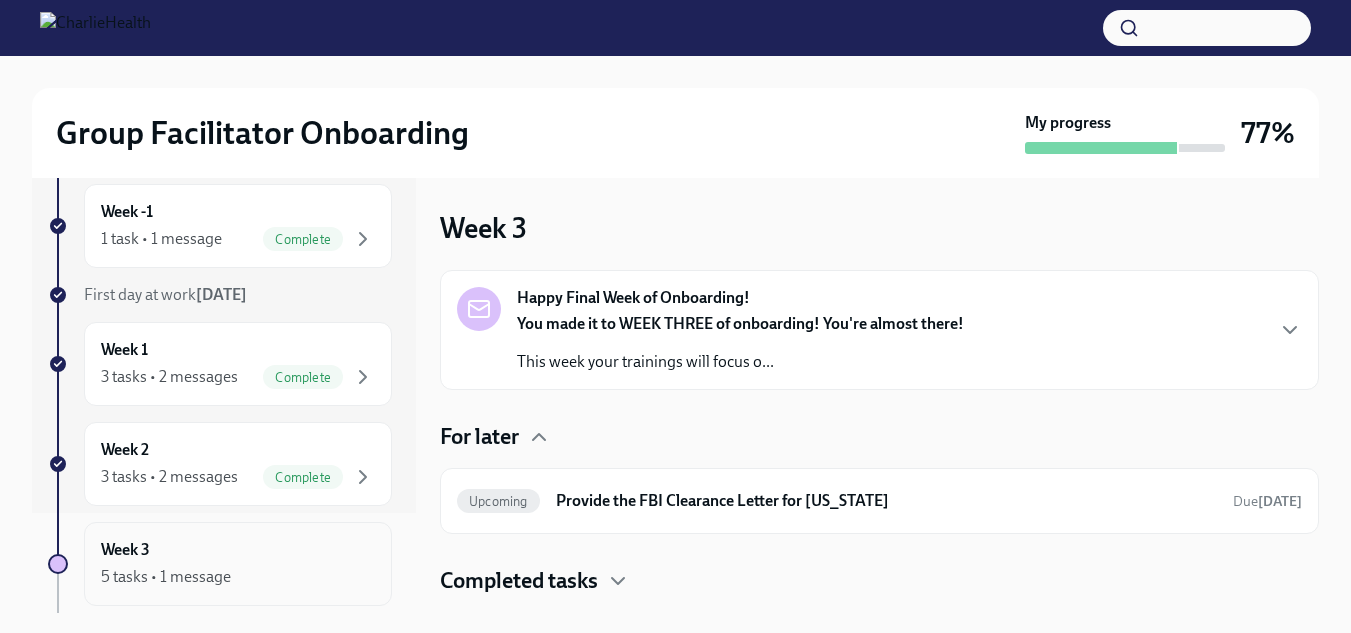 click on "Week 3 5 tasks • 1 message" at bounding box center (238, 564) 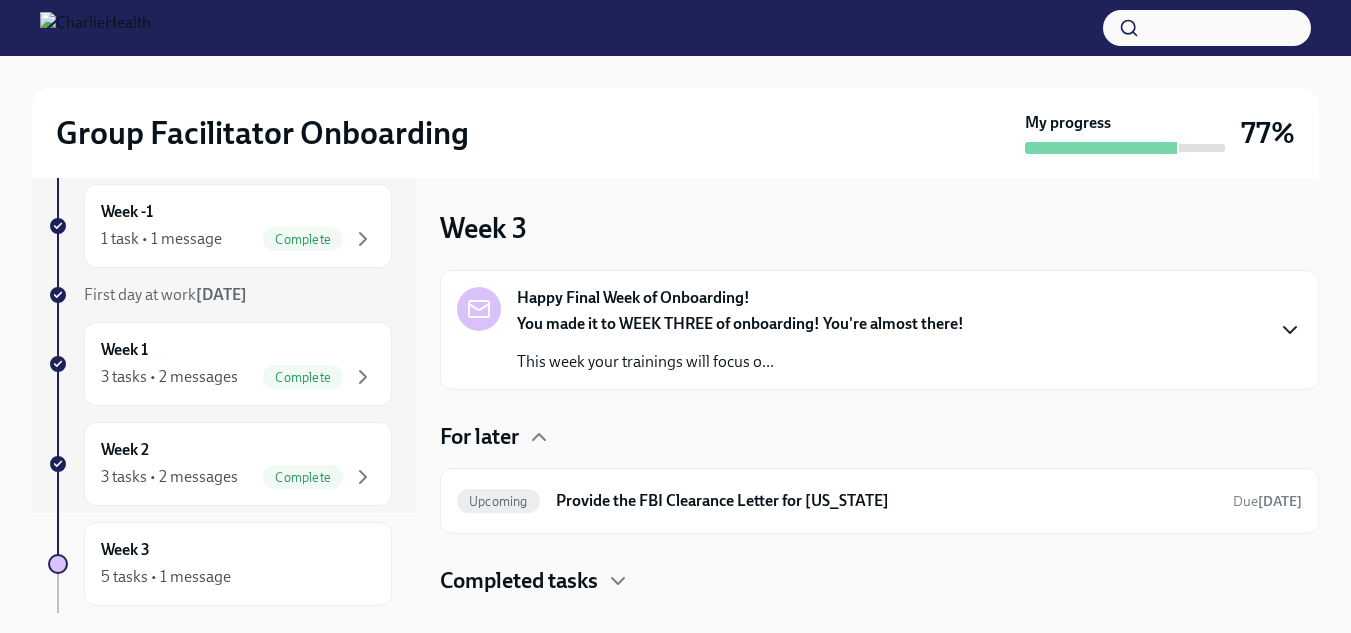 click 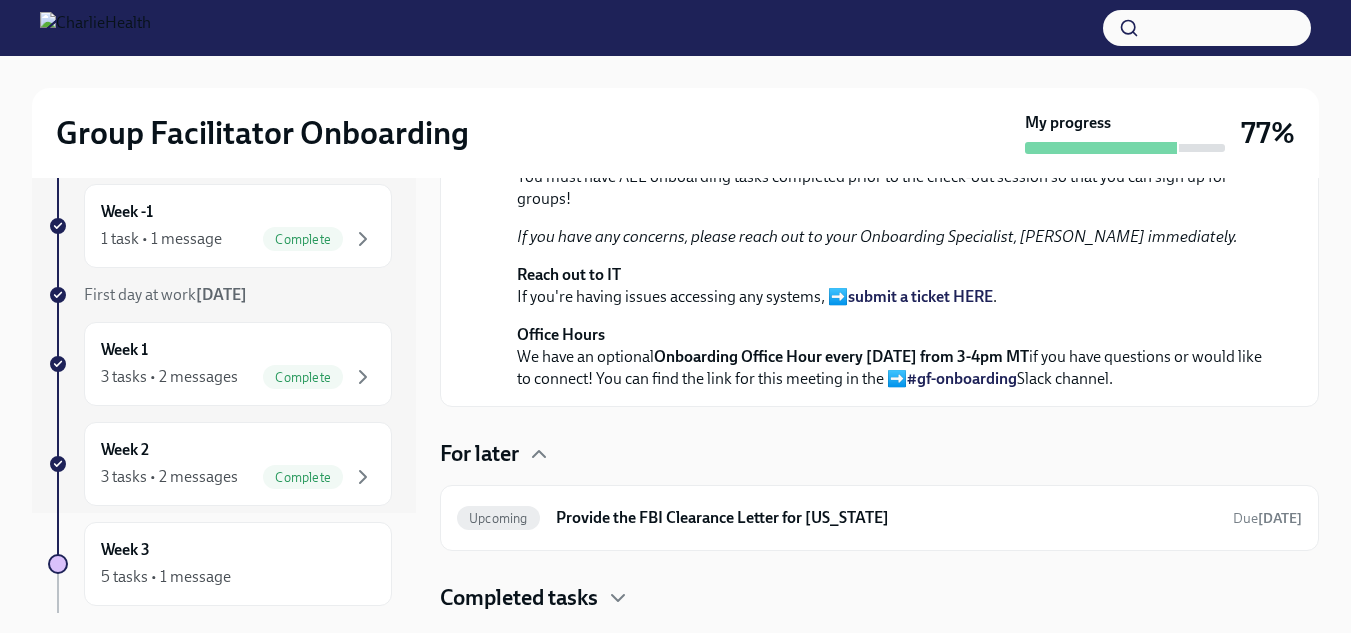 scroll, scrollTop: 781, scrollLeft: 0, axis: vertical 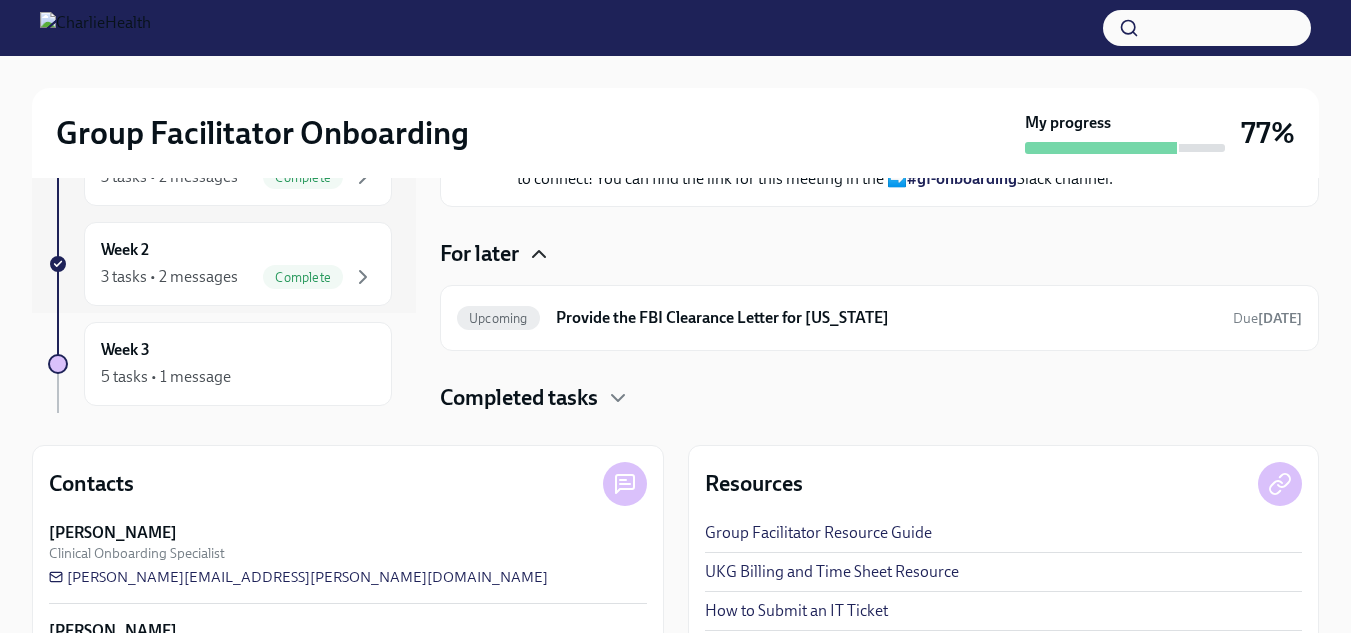 click 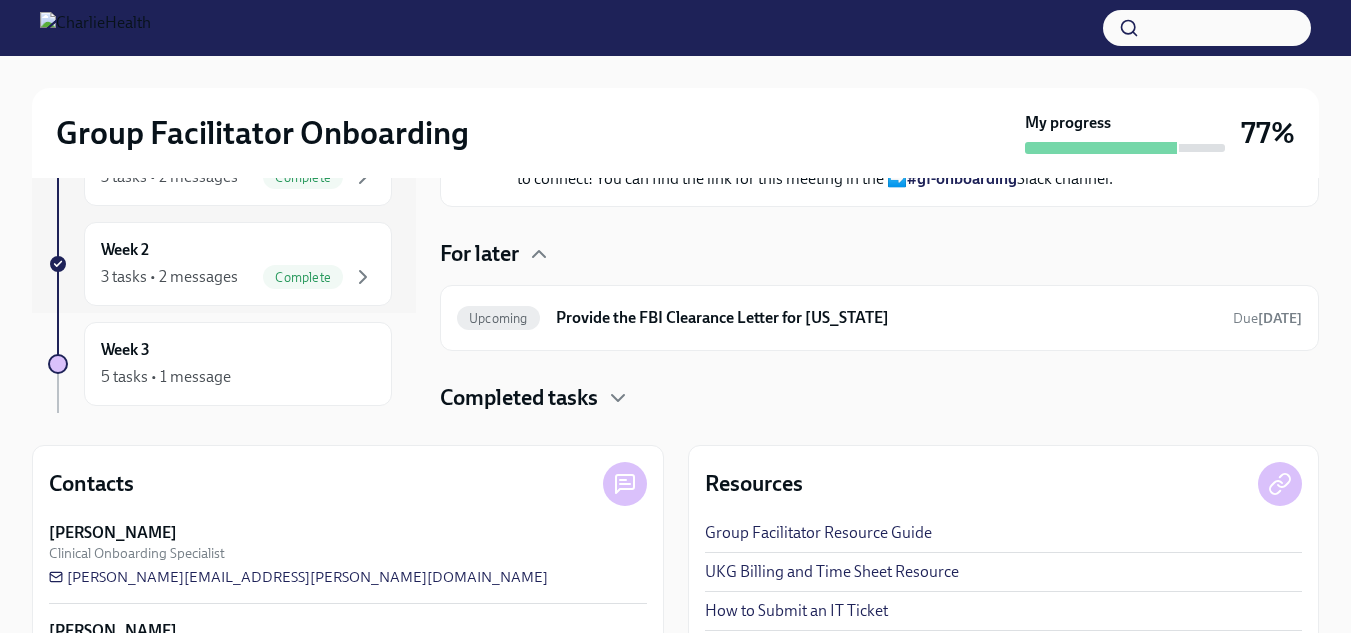 scroll, scrollTop: 699, scrollLeft: 0, axis: vertical 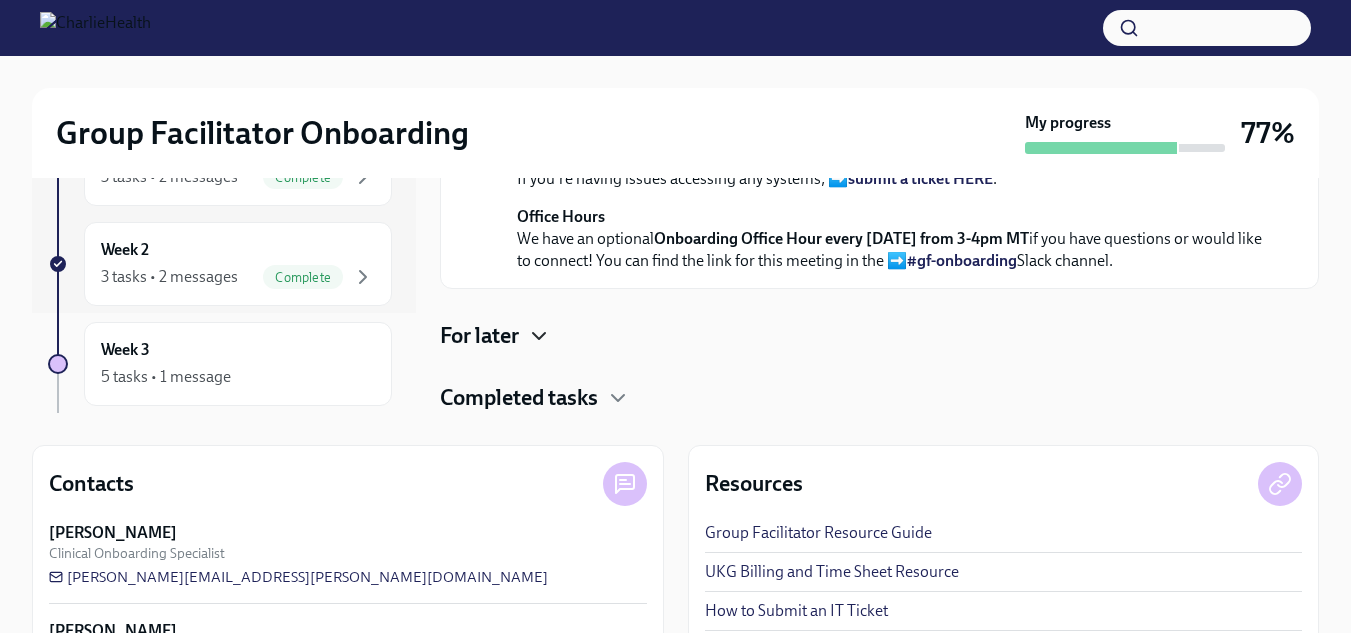 click 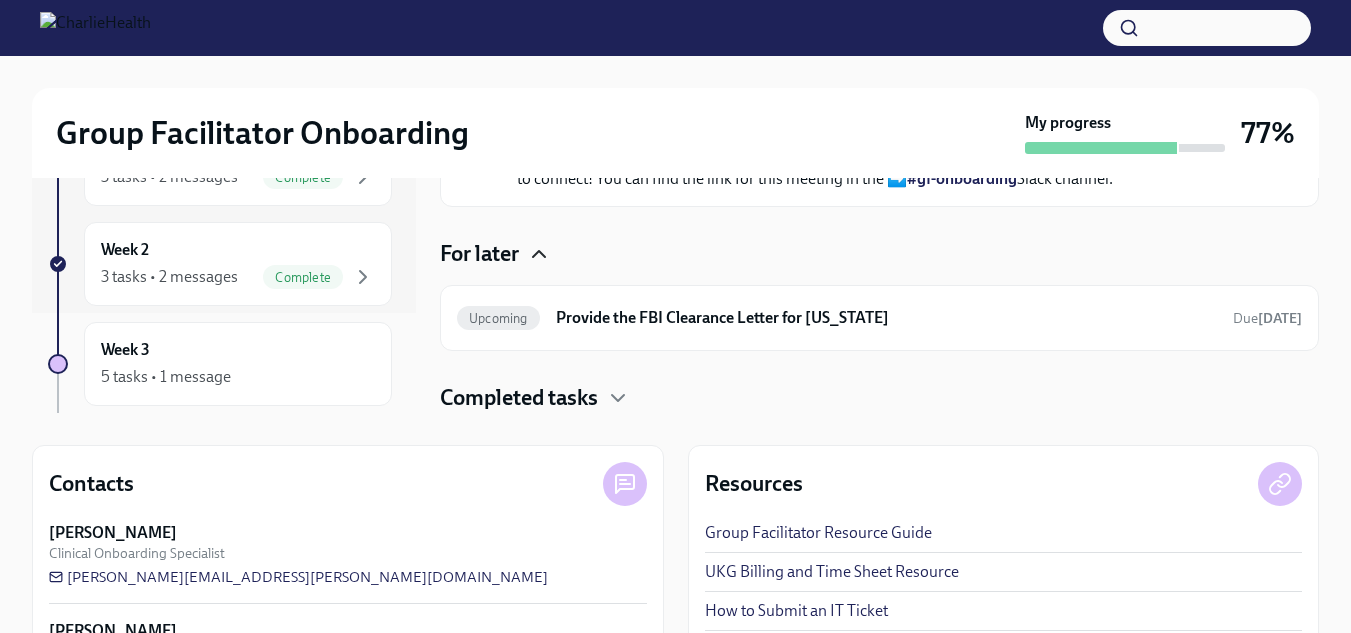 scroll, scrollTop: 781, scrollLeft: 0, axis: vertical 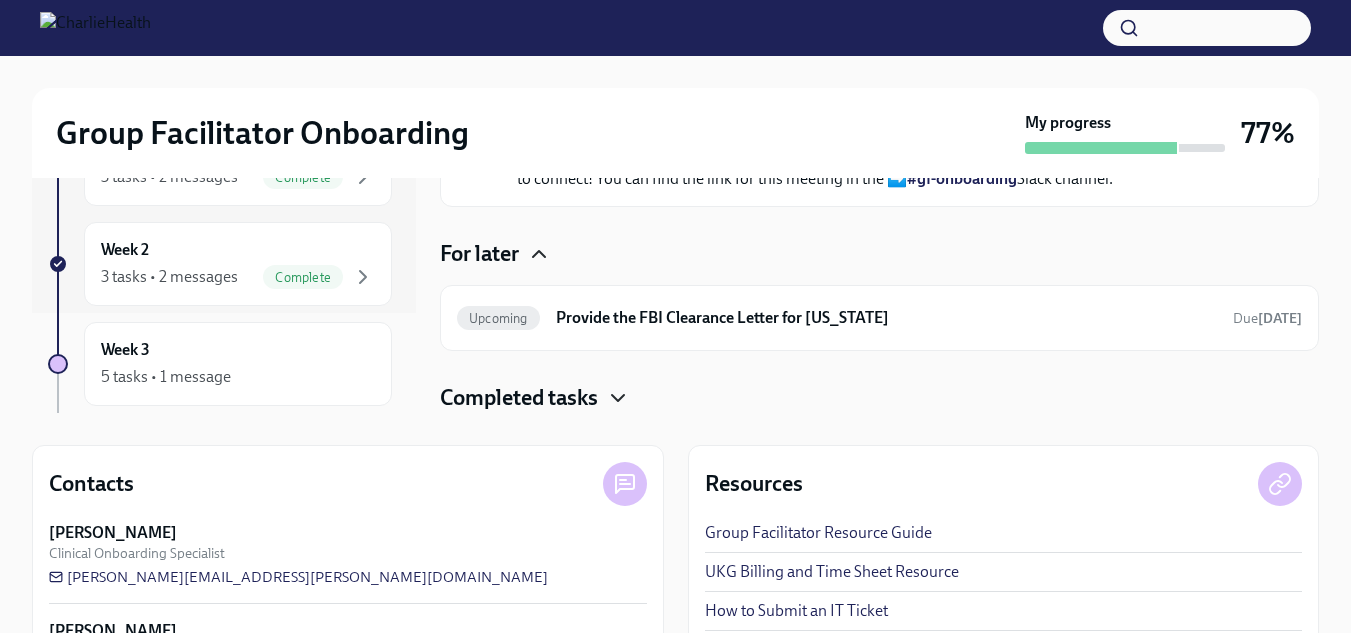 click 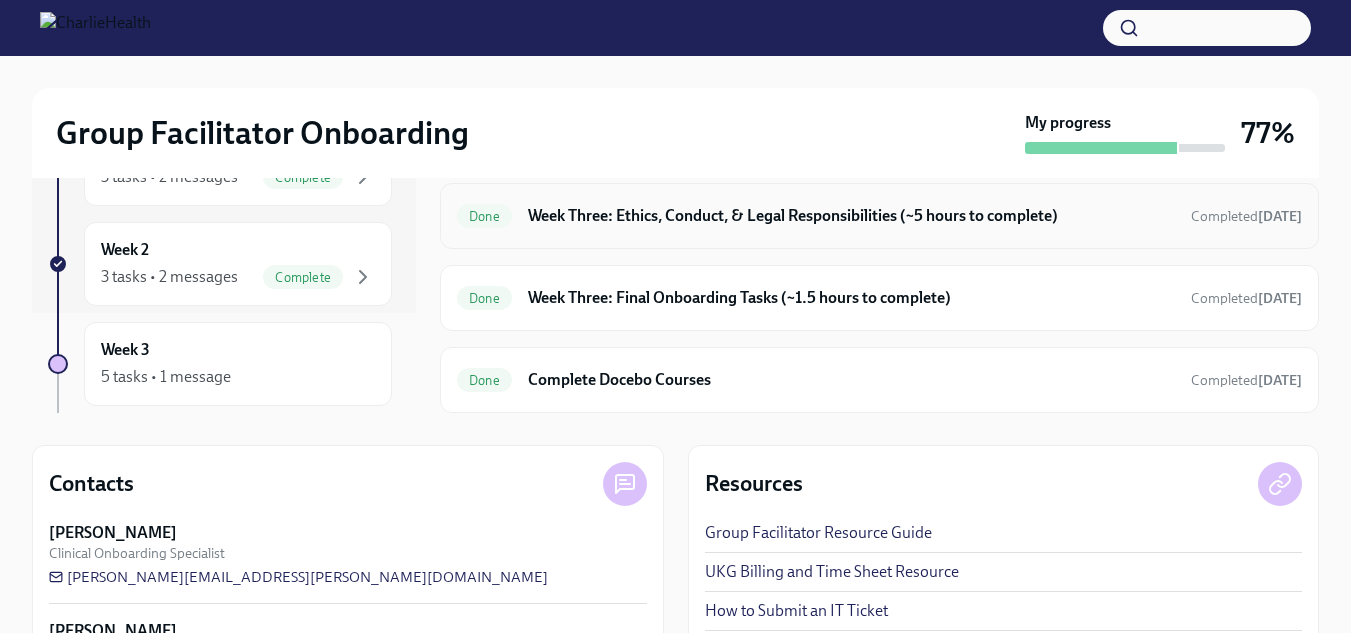 scroll, scrollTop: 1109, scrollLeft: 0, axis: vertical 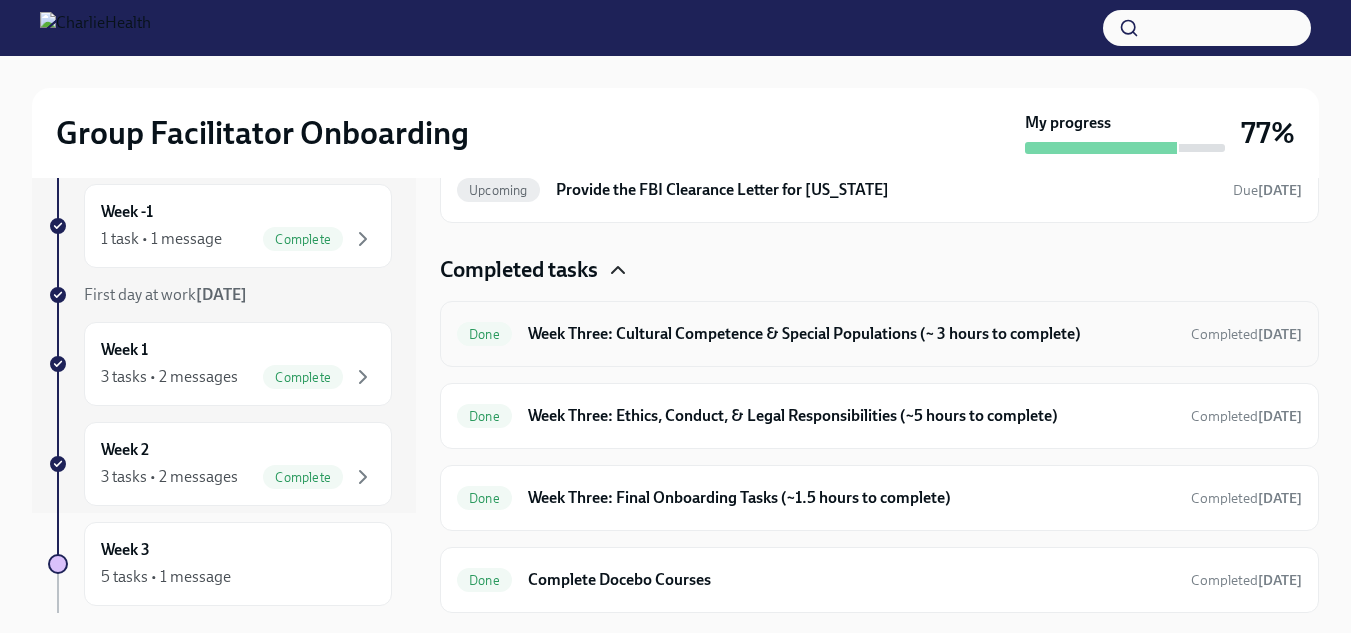 click on "Done" at bounding box center (484, 334) 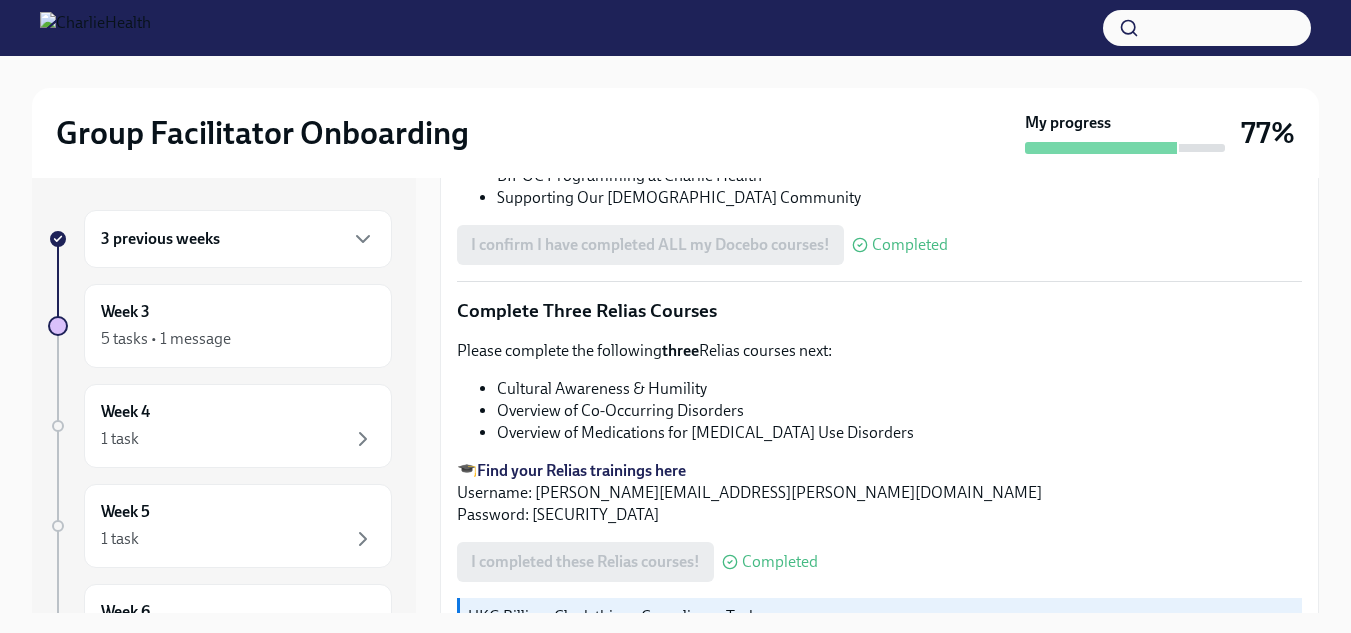 scroll, scrollTop: 1550, scrollLeft: 0, axis: vertical 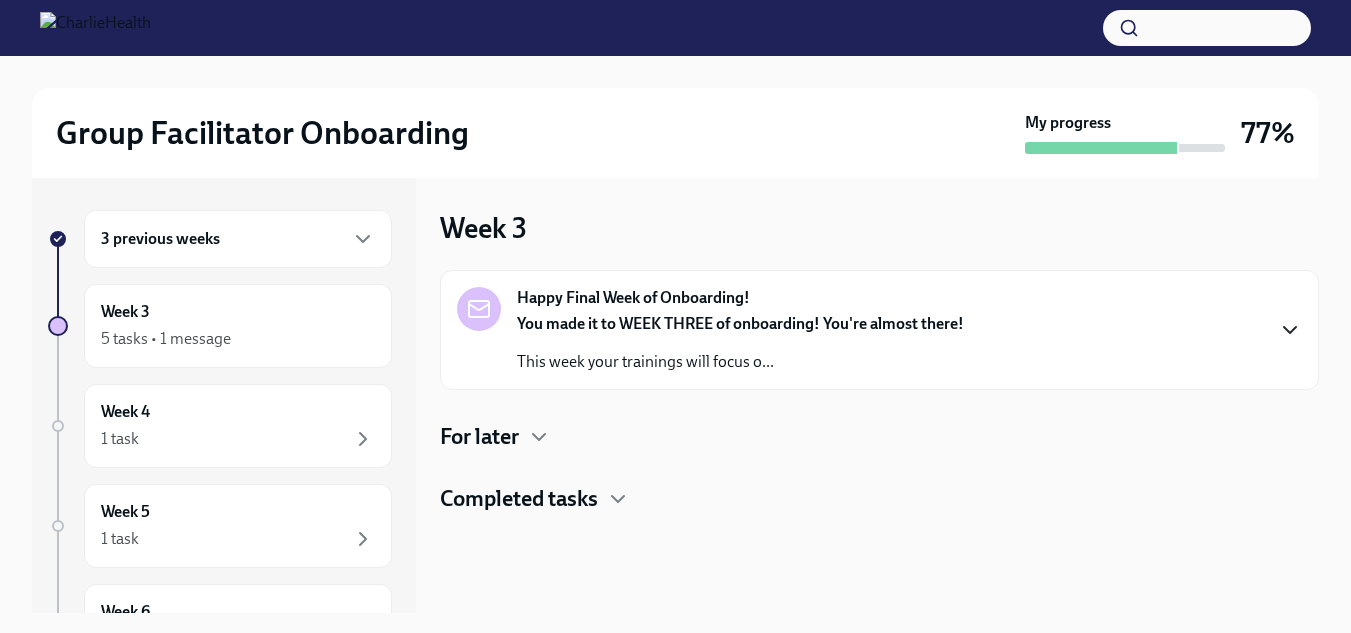 click 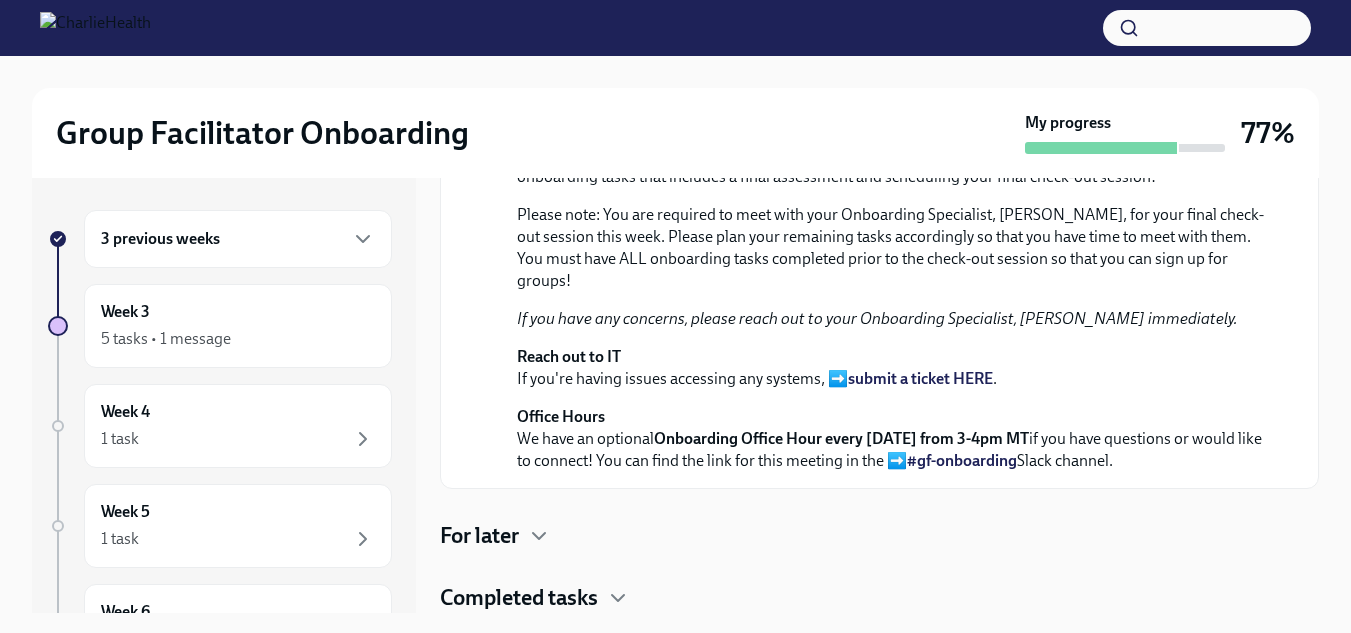 scroll, scrollTop: 699, scrollLeft: 0, axis: vertical 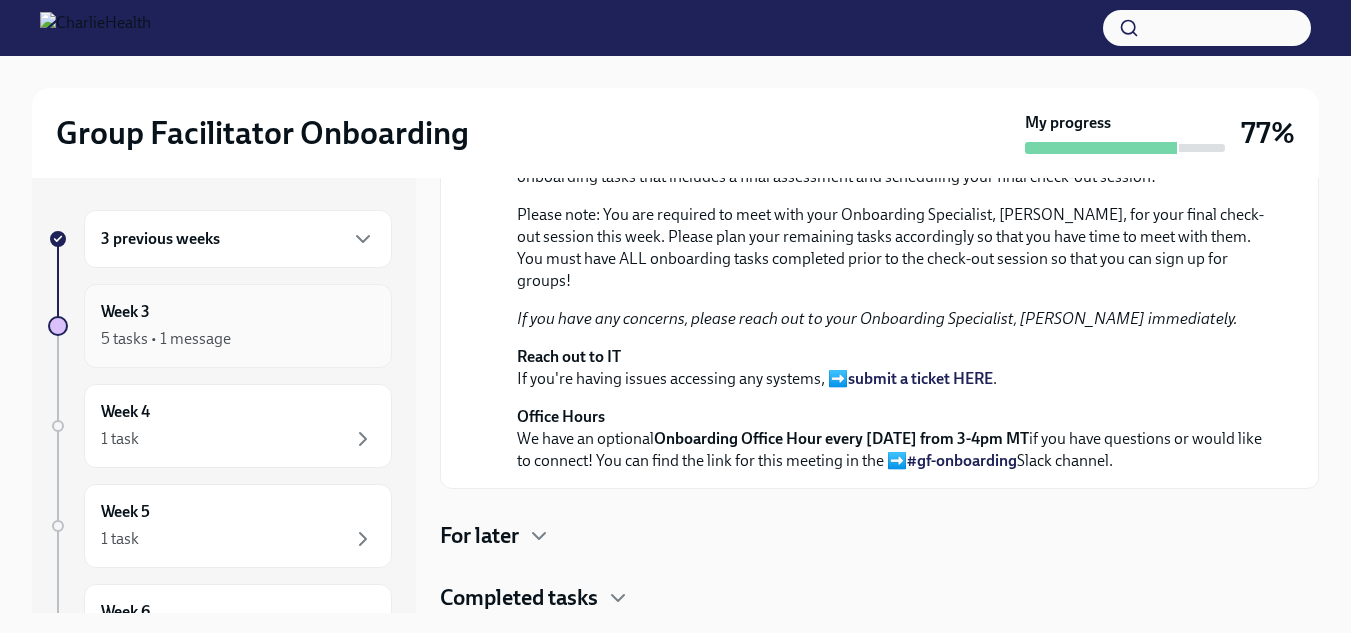 click on "5 tasks • 1 message" at bounding box center [166, 339] 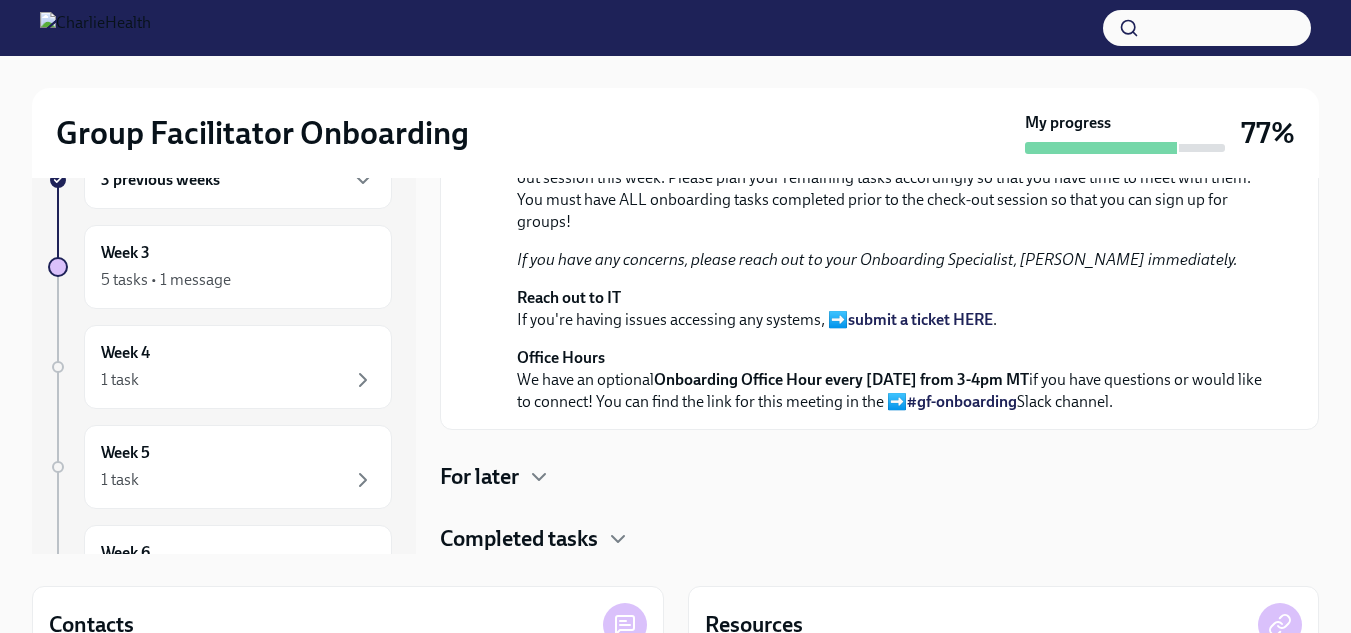 scroll, scrollTop: 0, scrollLeft: 0, axis: both 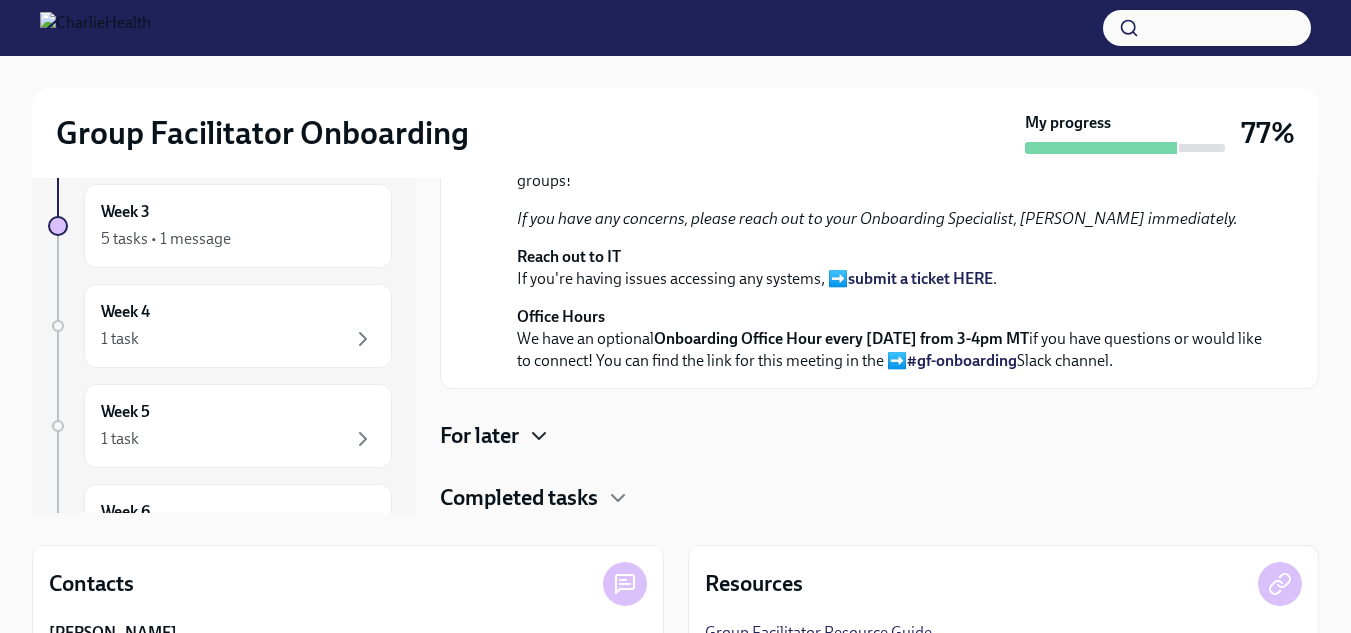 click 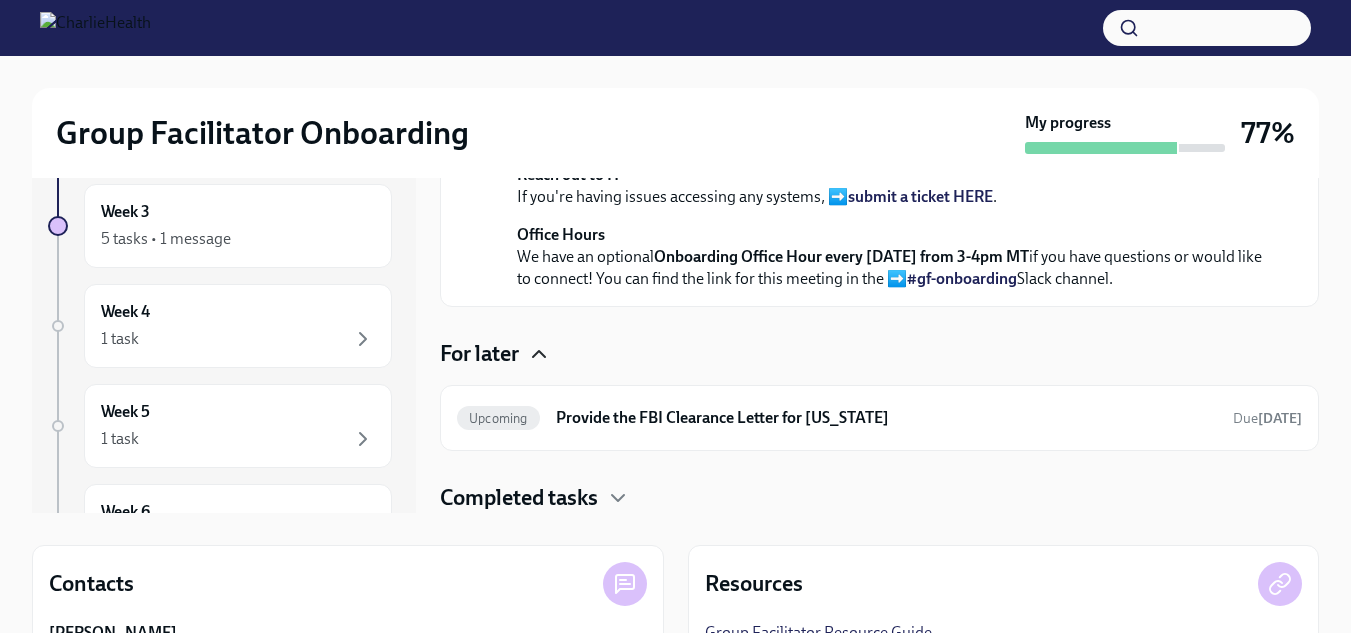 click 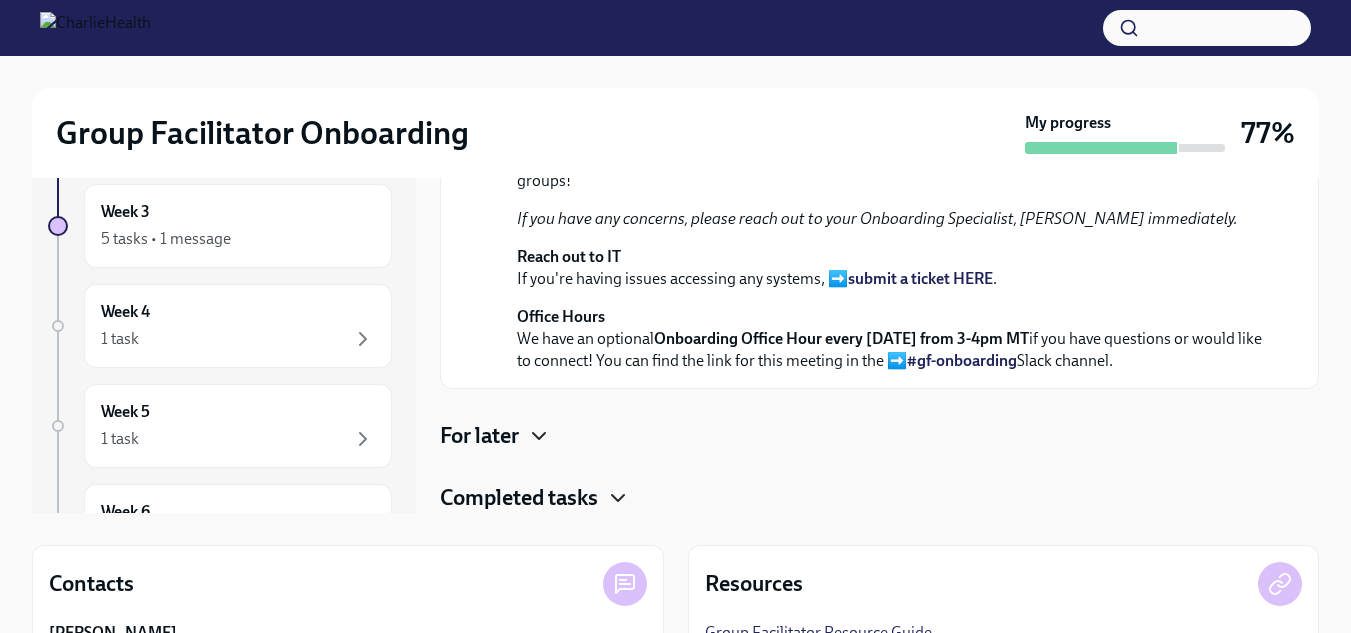 click 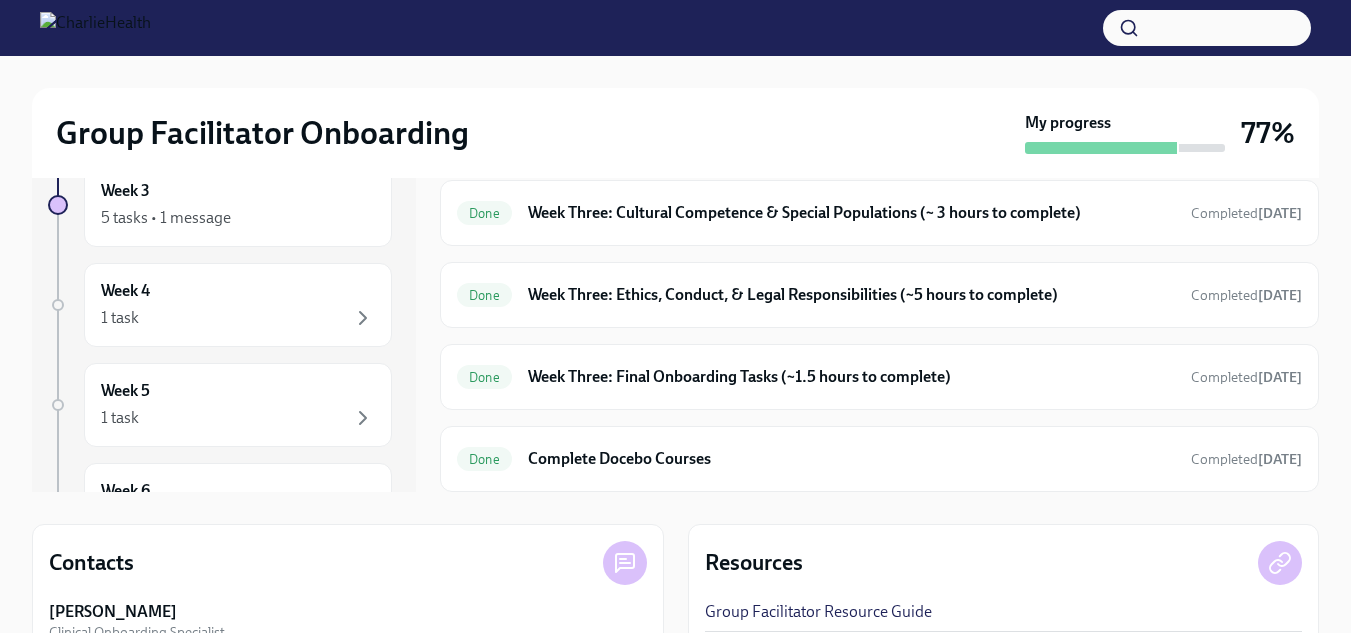 click on "3 previous weeks Week 3 5 tasks • 1 message Week 4 1 task Week 5 1 task Week 6 1 task Experience ends  [DATE] Week 3 Happy Final Week of Onboarding! [DATE] You made it to WEEK THREE of onboarding! You're almost there!
This week your trainings will focus on cultural competency and ethics. You will also have your final set of onboarding tasks that includes a final assessment and scheduling your final check-out session!
Please note: You are required to meet with your Onboarding Specialist, [PERSON_NAME], for your final check-out session this week. Please plan your remaining tasks accordingly so that you have time to meet with them. You must have ALL onboarding tasks completed prior to the check-out session so that you can sign up for groups!
If you have any concerns, please reach out to your Onboarding Specialist, [PERSON_NAME] immediately.
Reach out to IT
If you're having issues accessing any systems, ➡️  submit a ticket HERE .
Office Hours
We have an optional  #gf-onboarding" at bounding box center [675, 419] 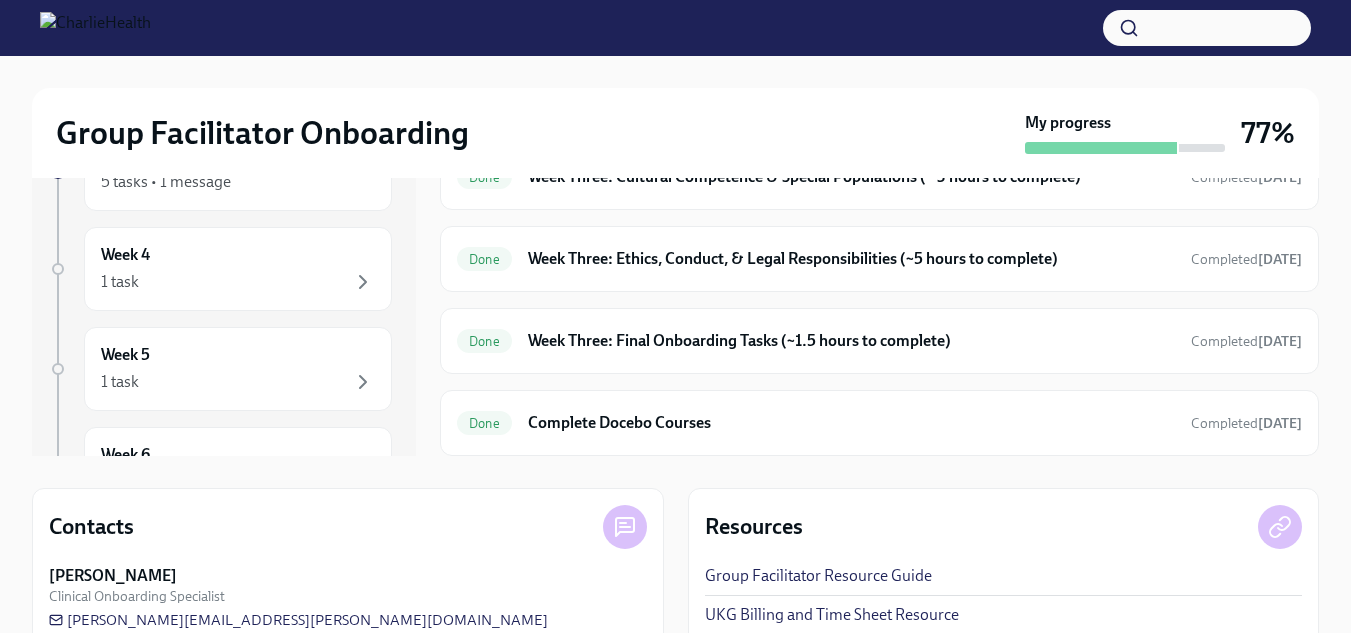scroll, scrollTop: 200, scrollLeft: 0, axis: vertical 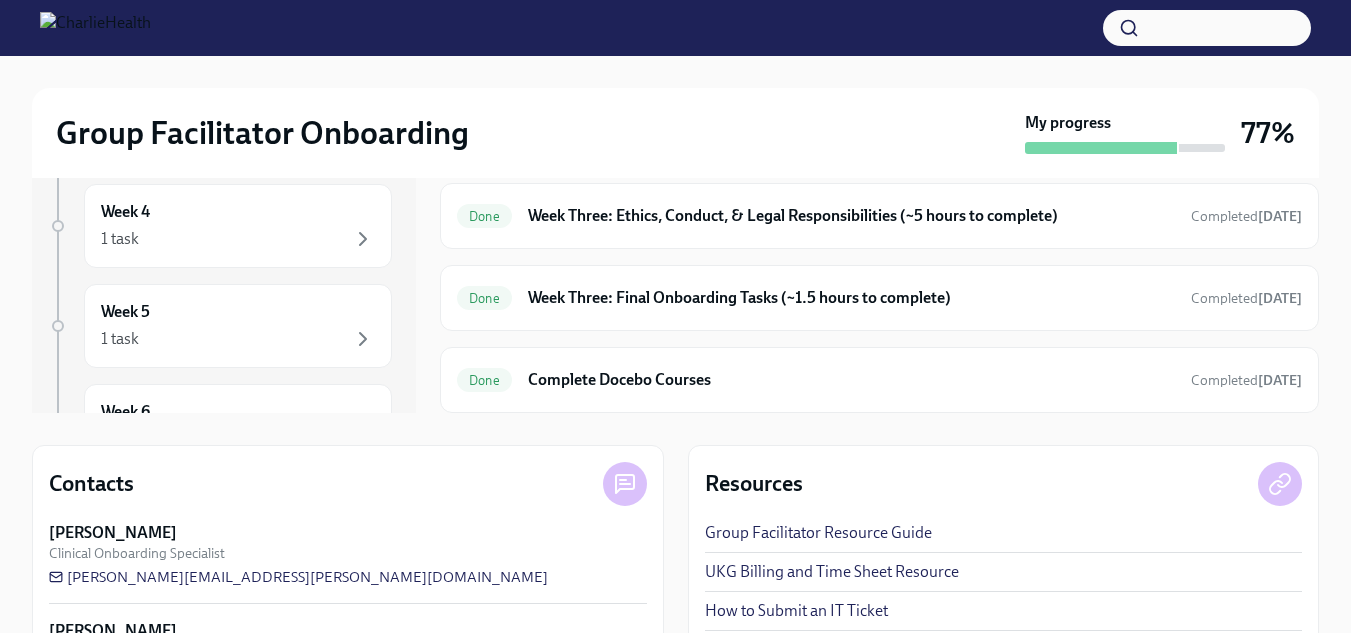 click 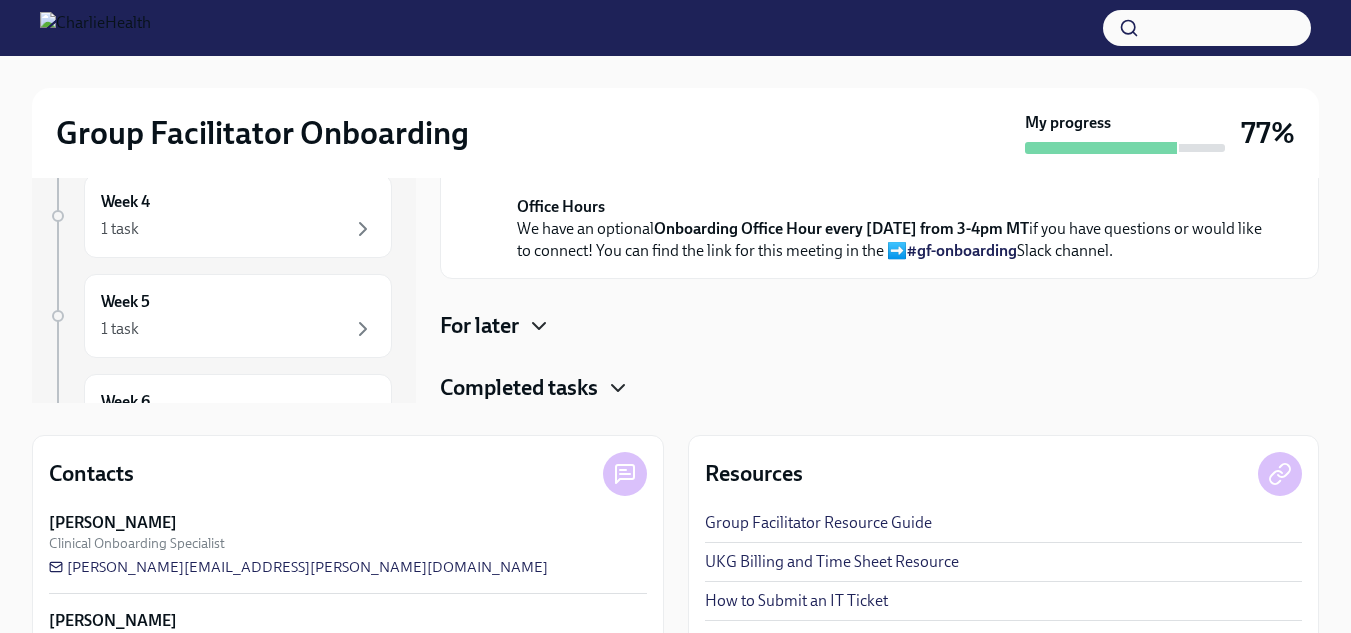 scroll, scrollTop: 0, scrollLeft: 0, axis: both 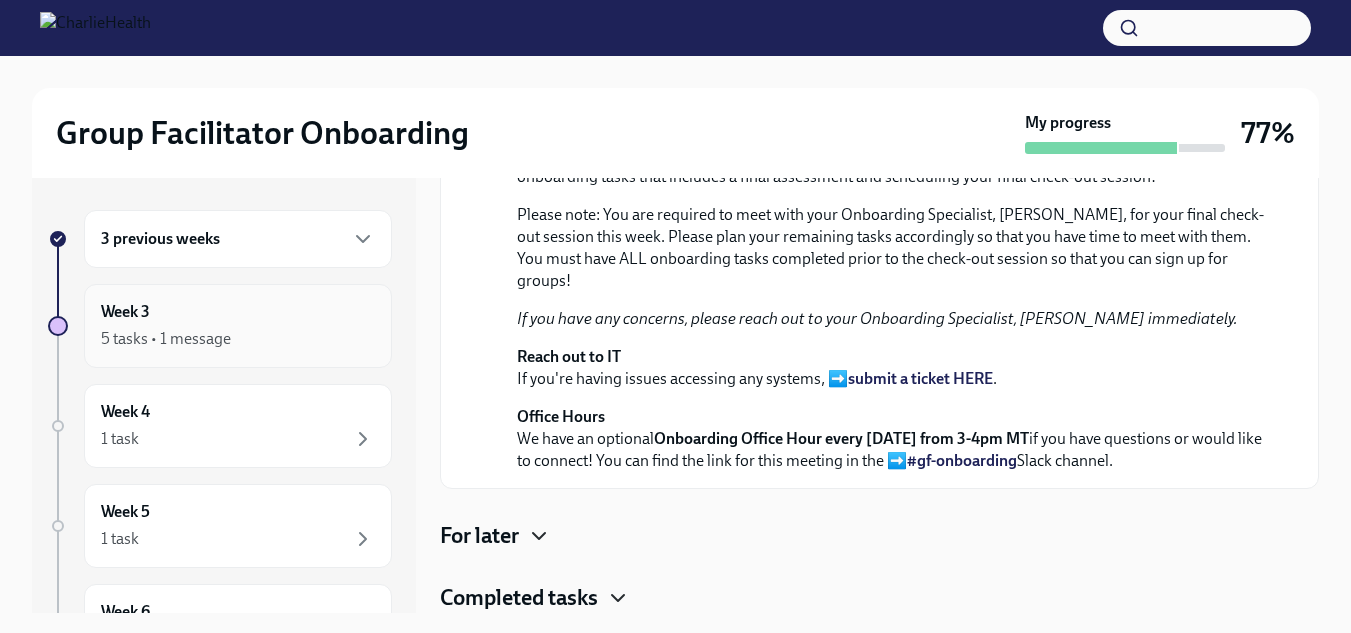 click on "Week 3 5 tasks • 1 message" at bounding box center (238, 326) 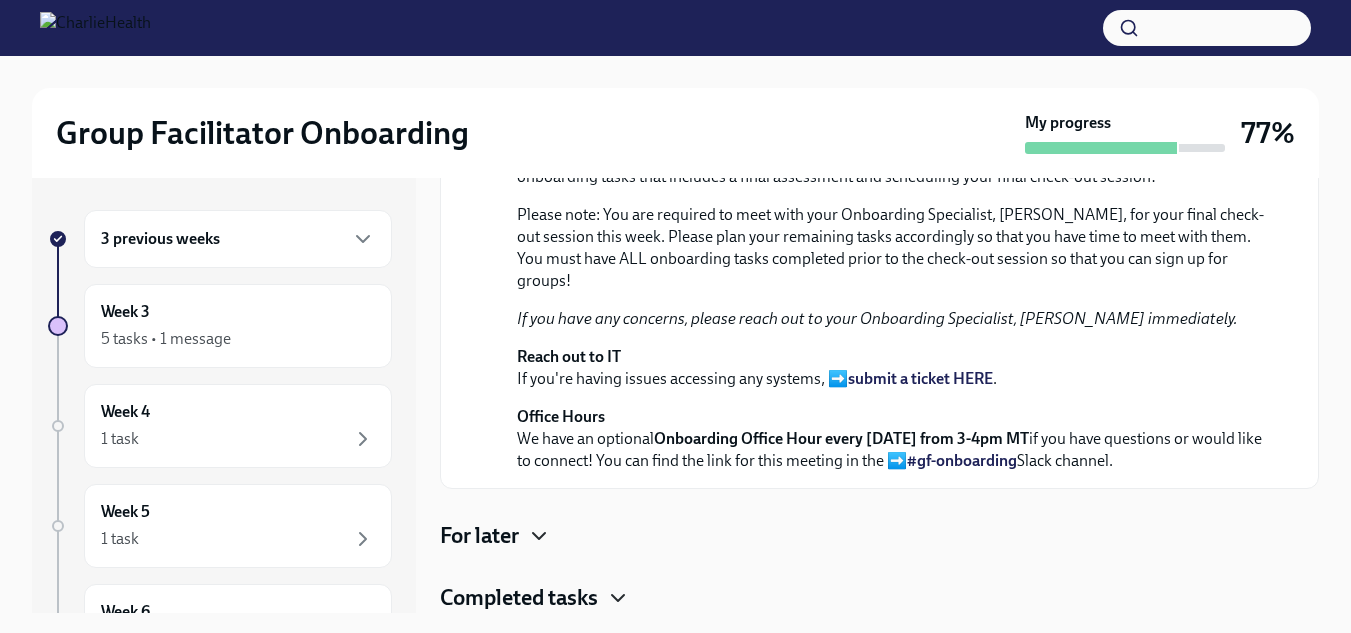 click on "3 previous weeks" at bounding box center [160, 239] 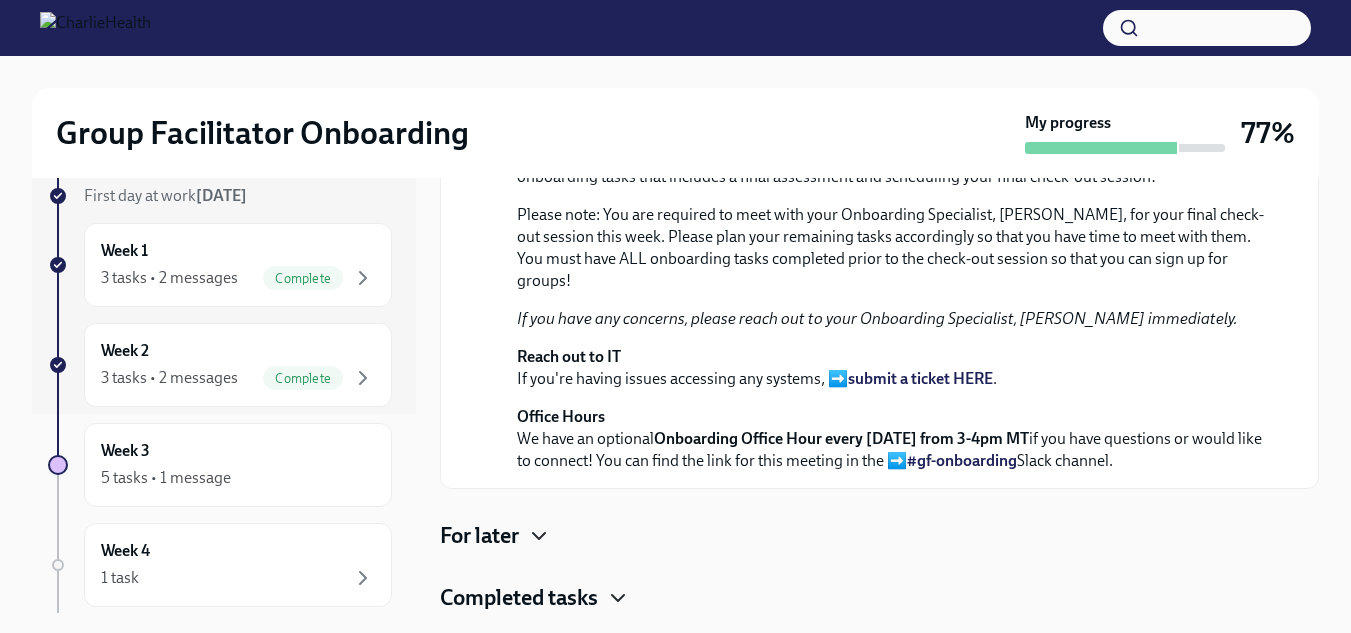 scroll, scrollTop: 200, scrollLeft: 0, axis: vertical 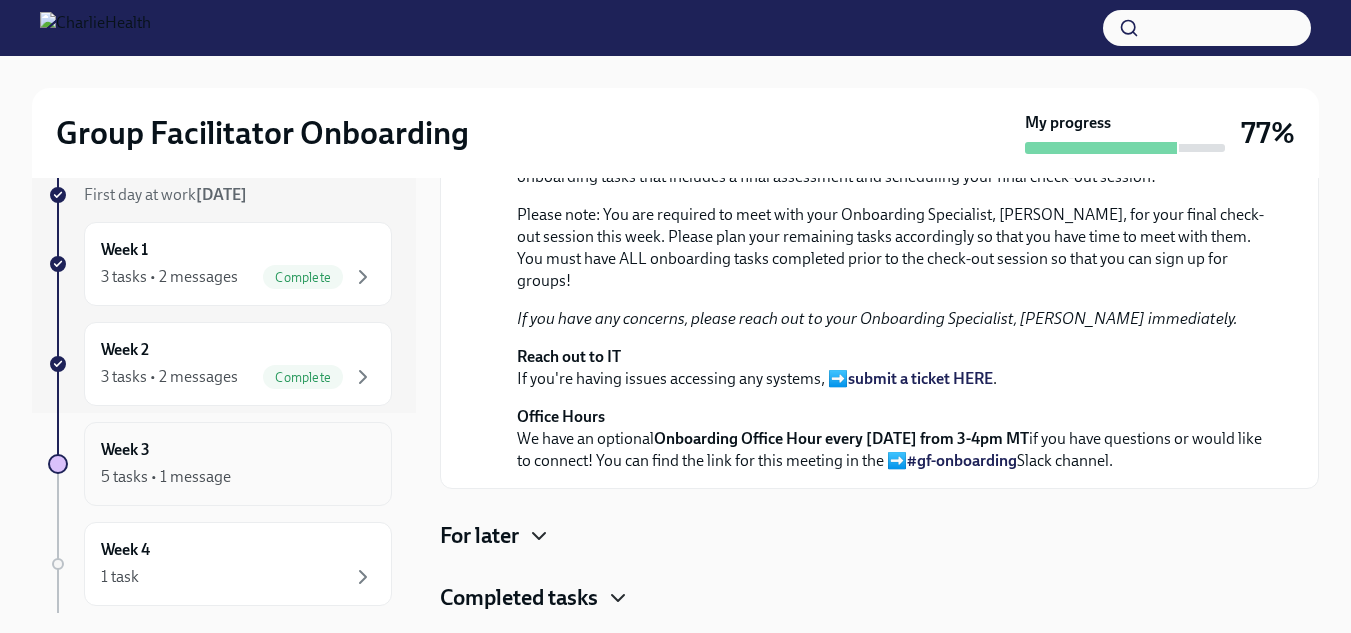 click on "5 tasks • 1 message" at bounding box center (166, 477) 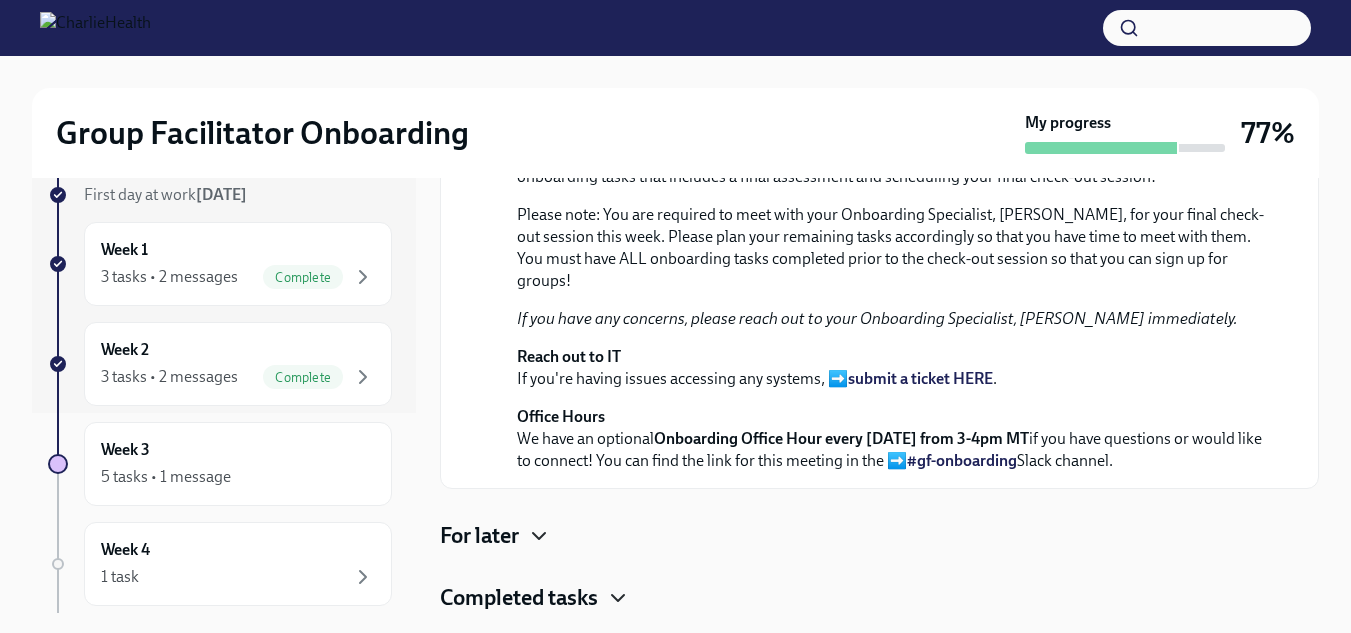 scroll, scrollTop: 388, scrollLeft: 0, axis: vertical 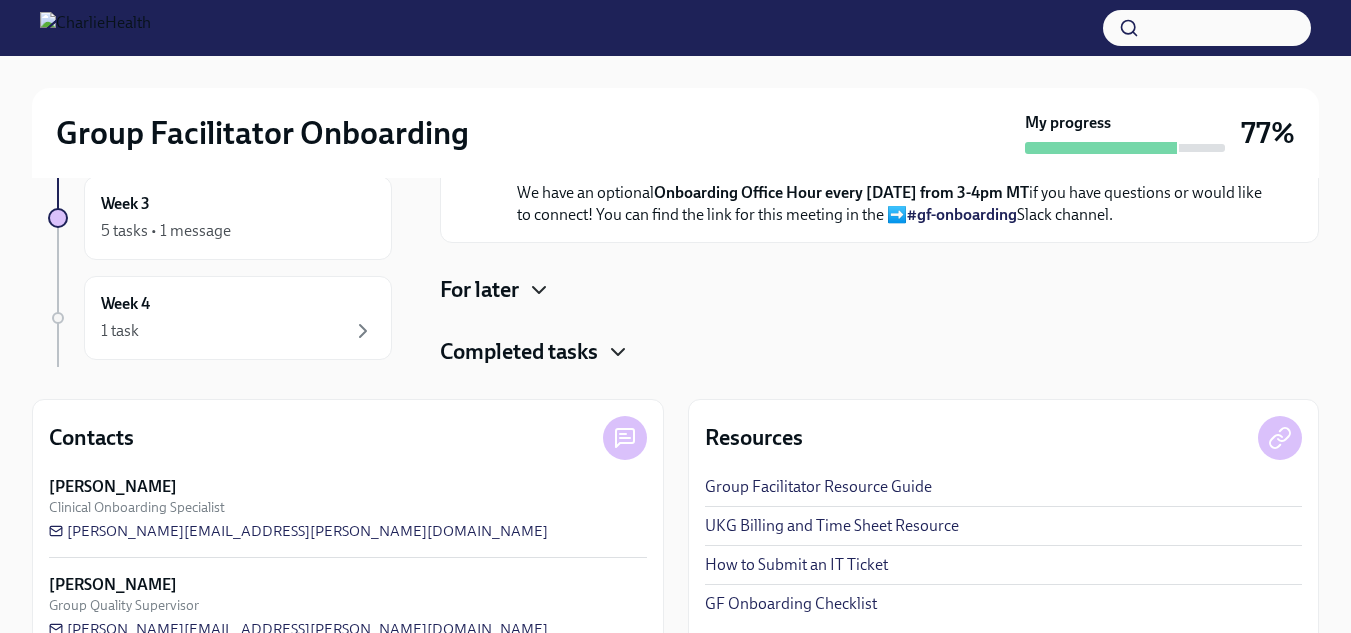 click 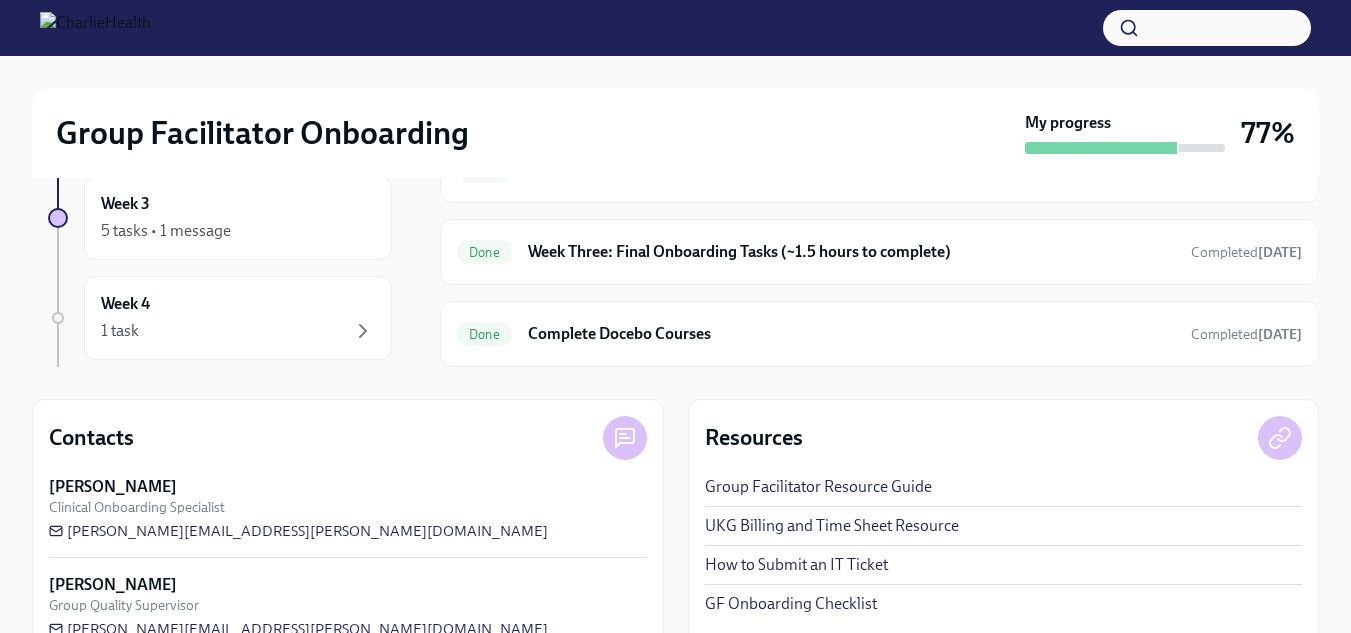 click 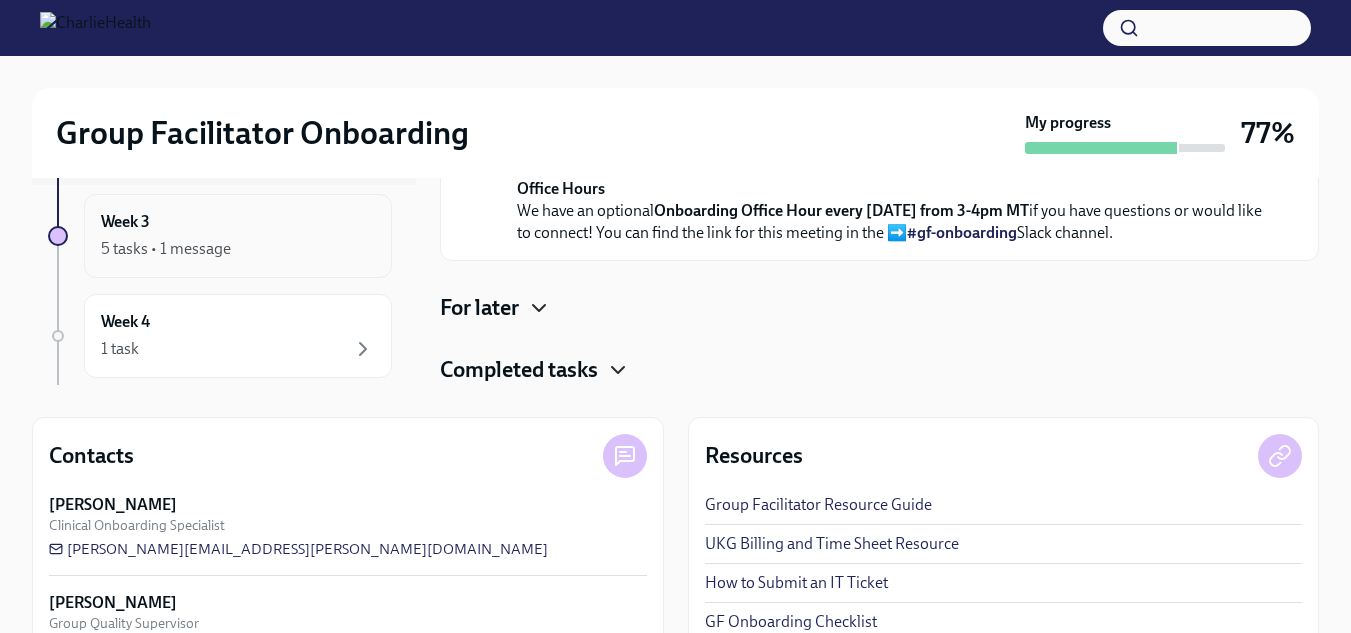 scroll, scrollTop: 193, scrollLeft: 0, axis: vertical 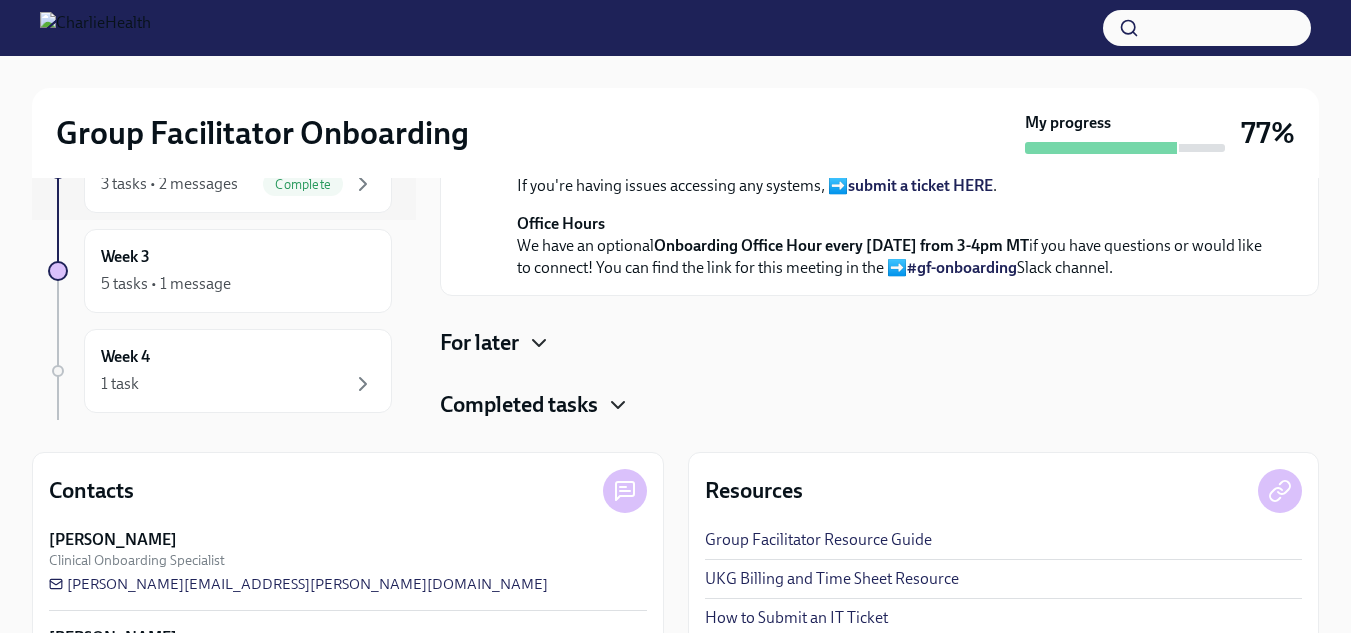 click on "Completed tasks" at bounding box center (519, 405) 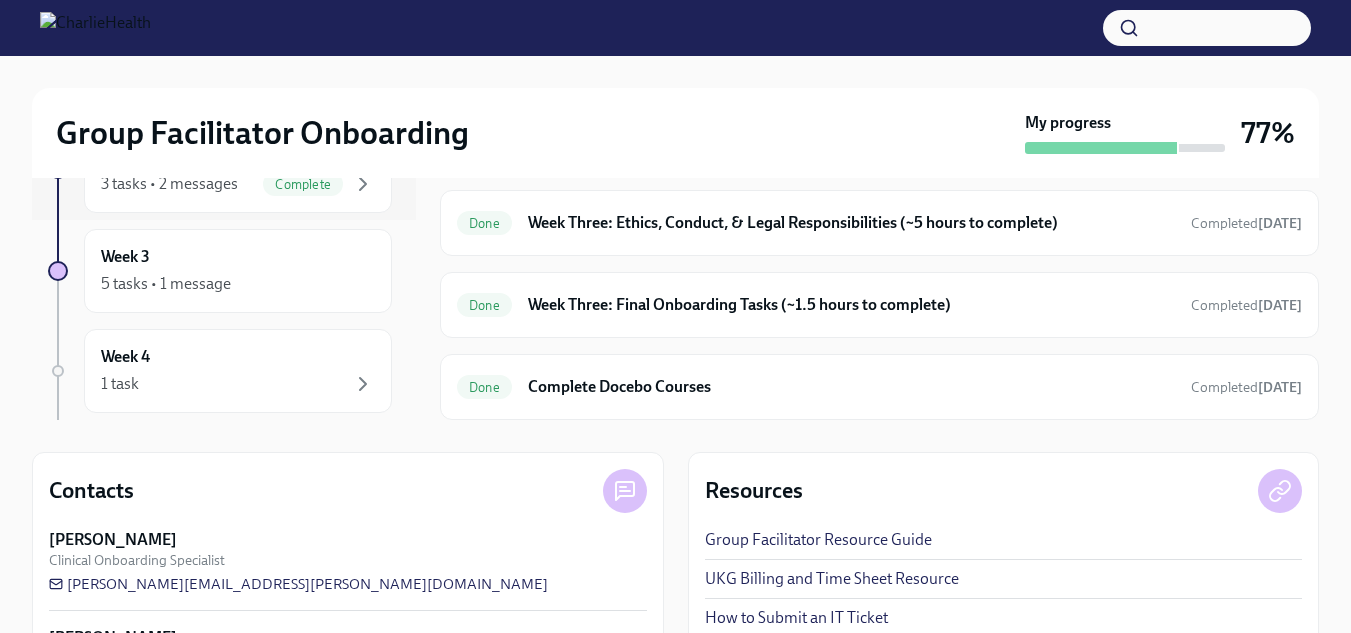 scroll, scrollTop: 999, scrollLeft: 0, axis: vertical 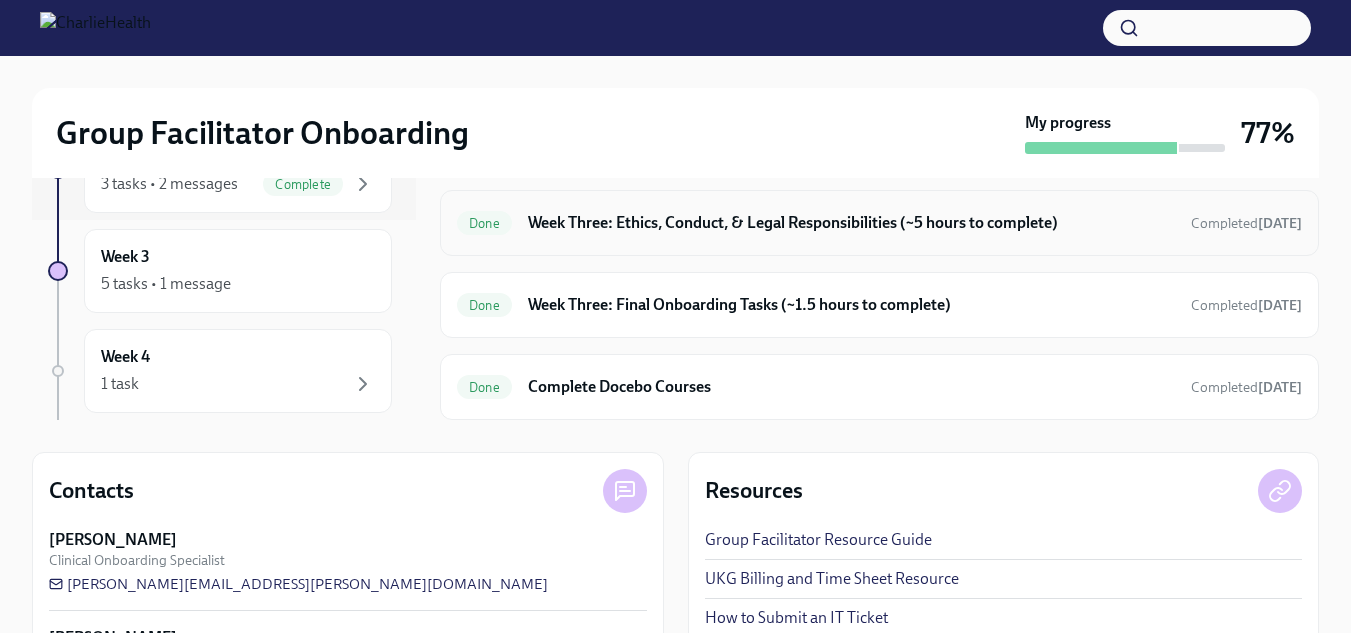 click on "Done" at bounding box center [484, 223] 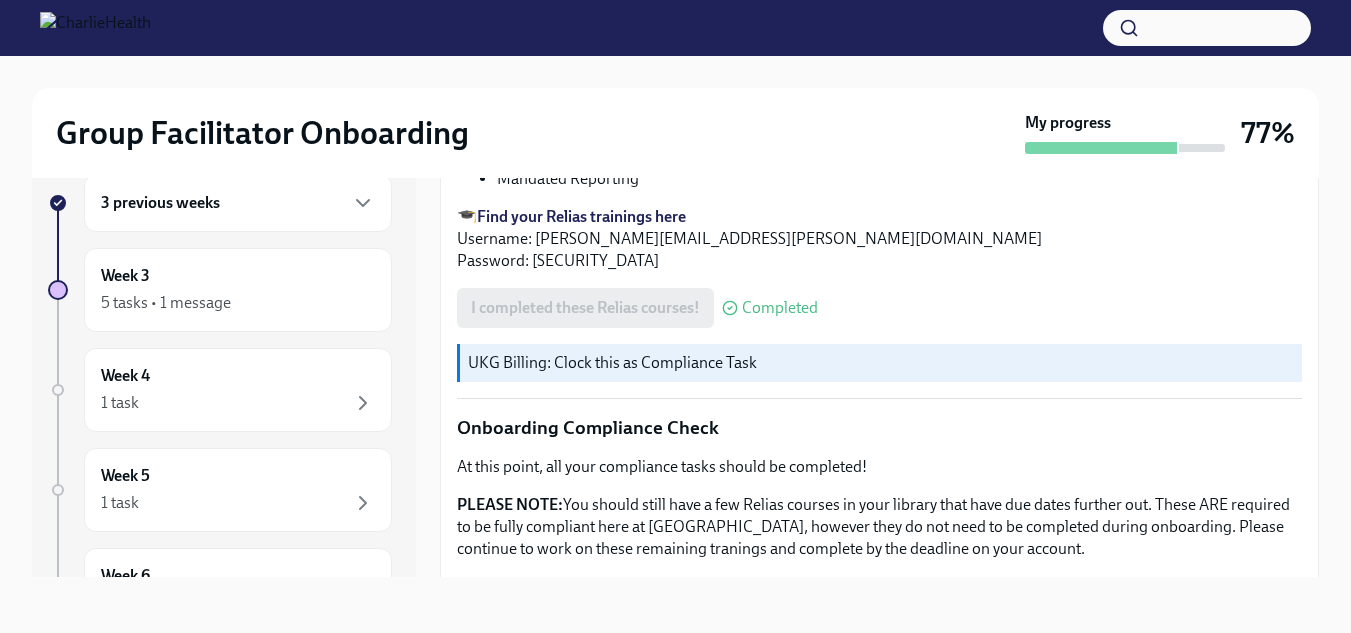 scroll, scrollTop: 1035, scrollLeft: 0, axis: vertical 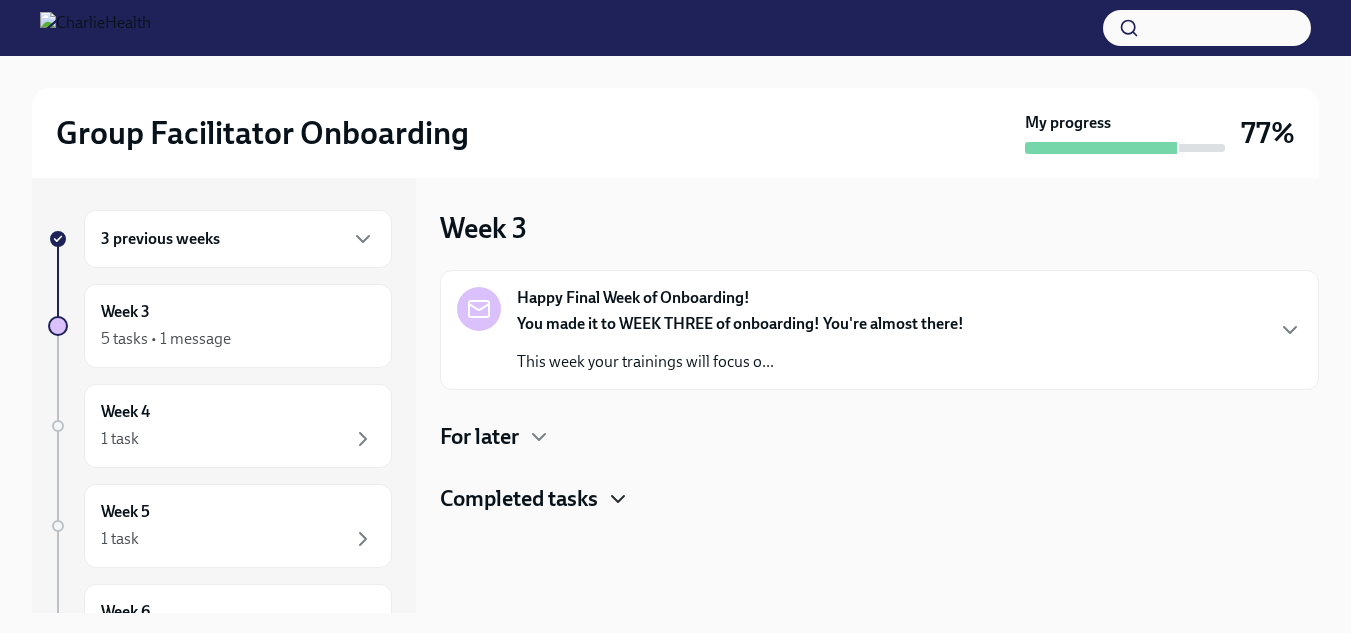 click 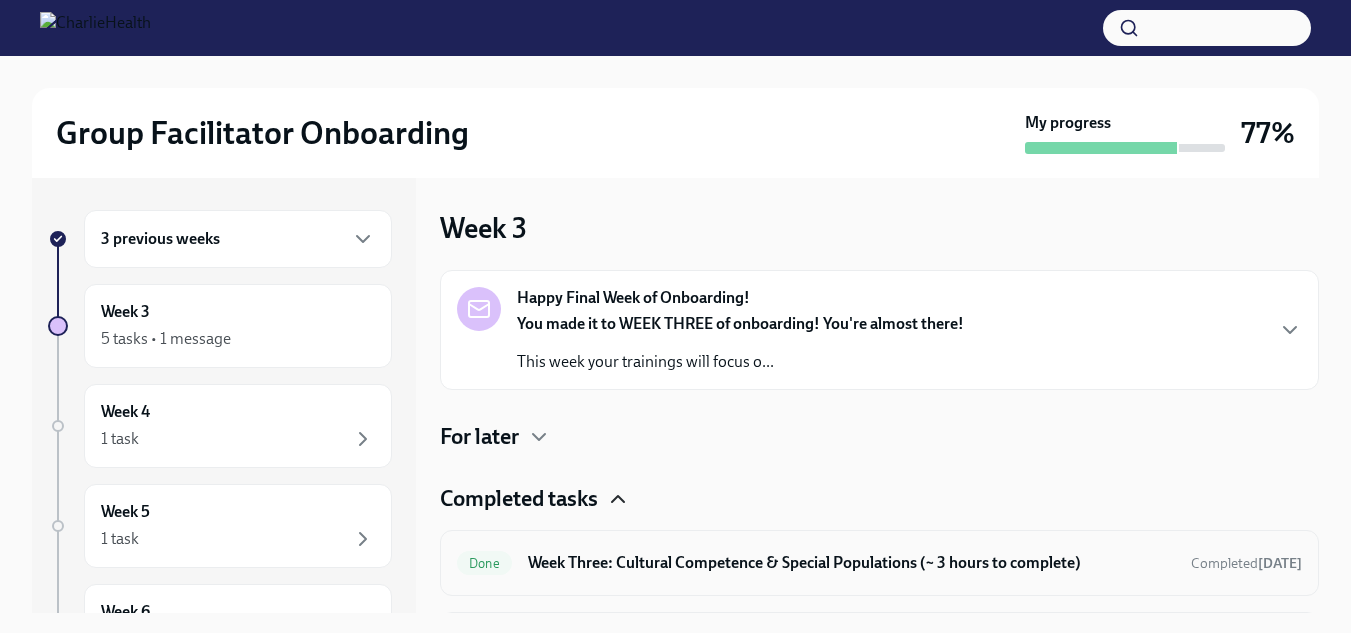 scroll, scrollTop: 200, scrollLeft: 0, axis: vertical 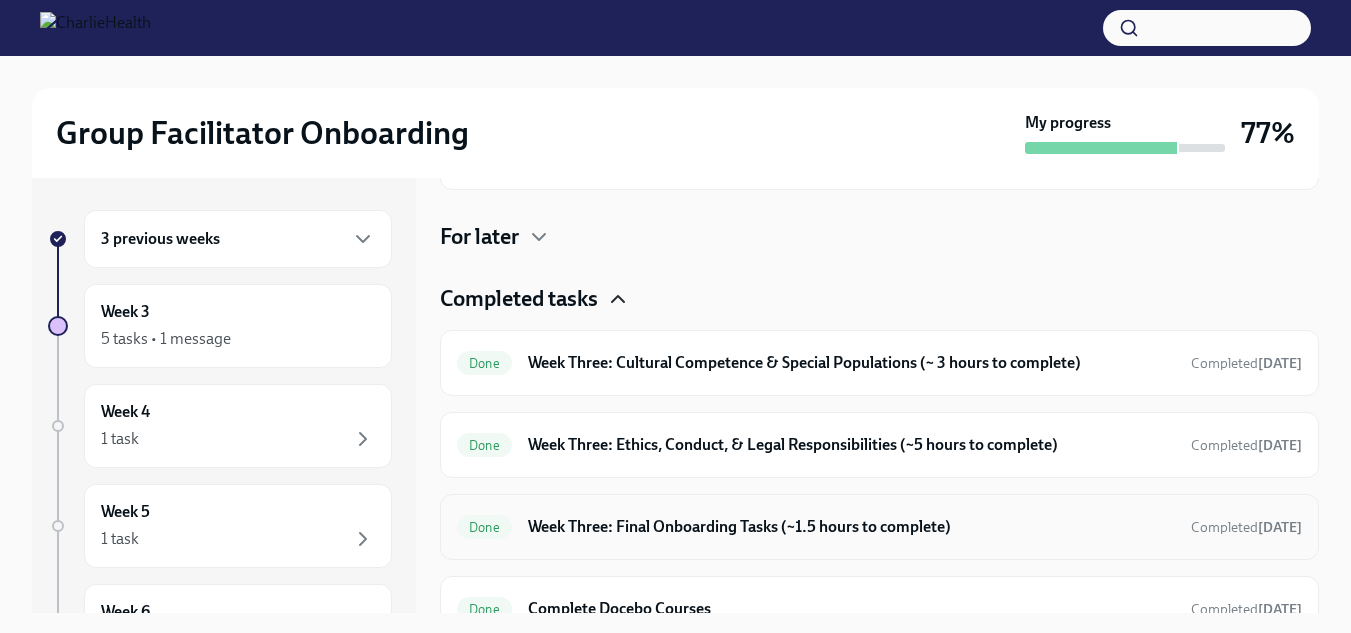 click on "Done" at bounding box center (484, 527) 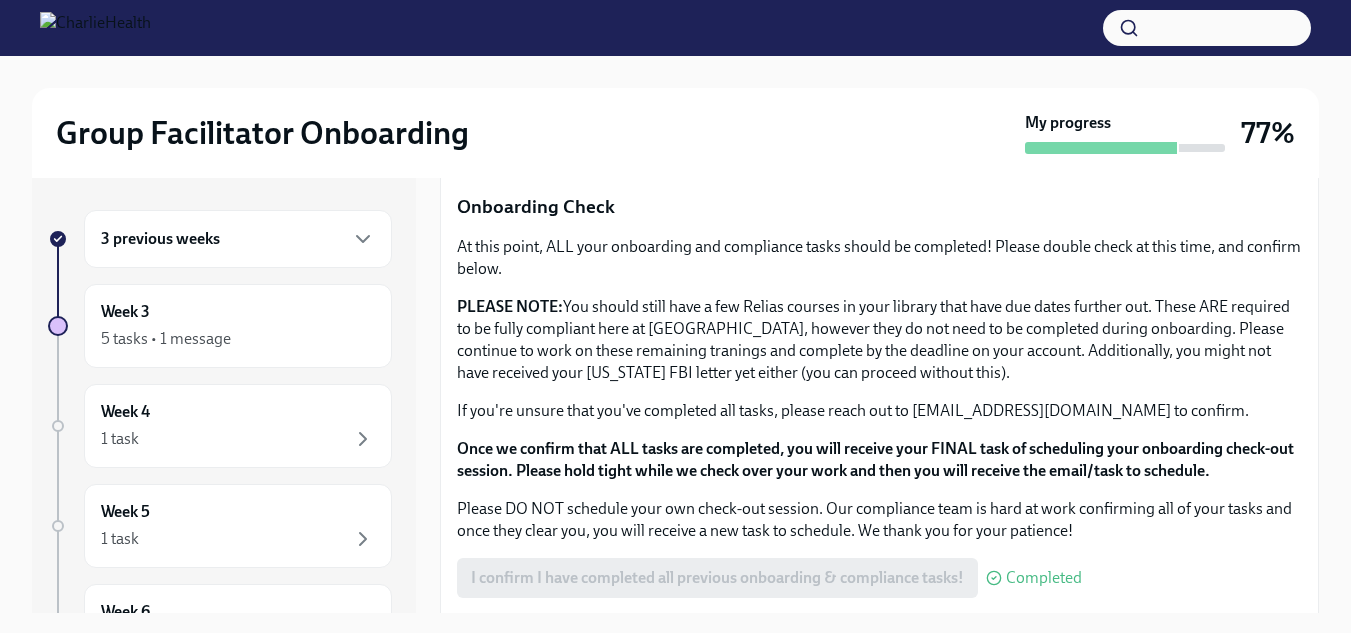 scroll, scrollTop: 1718, scrollLeft: 0, axis: vertical 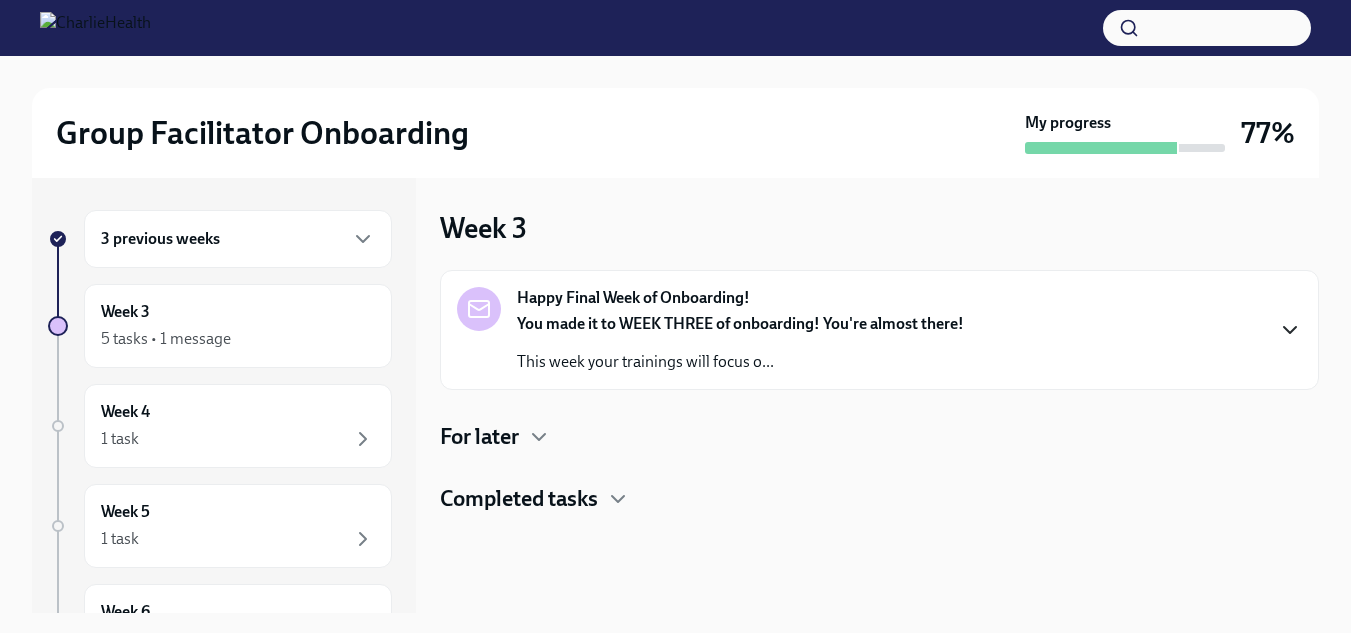 click 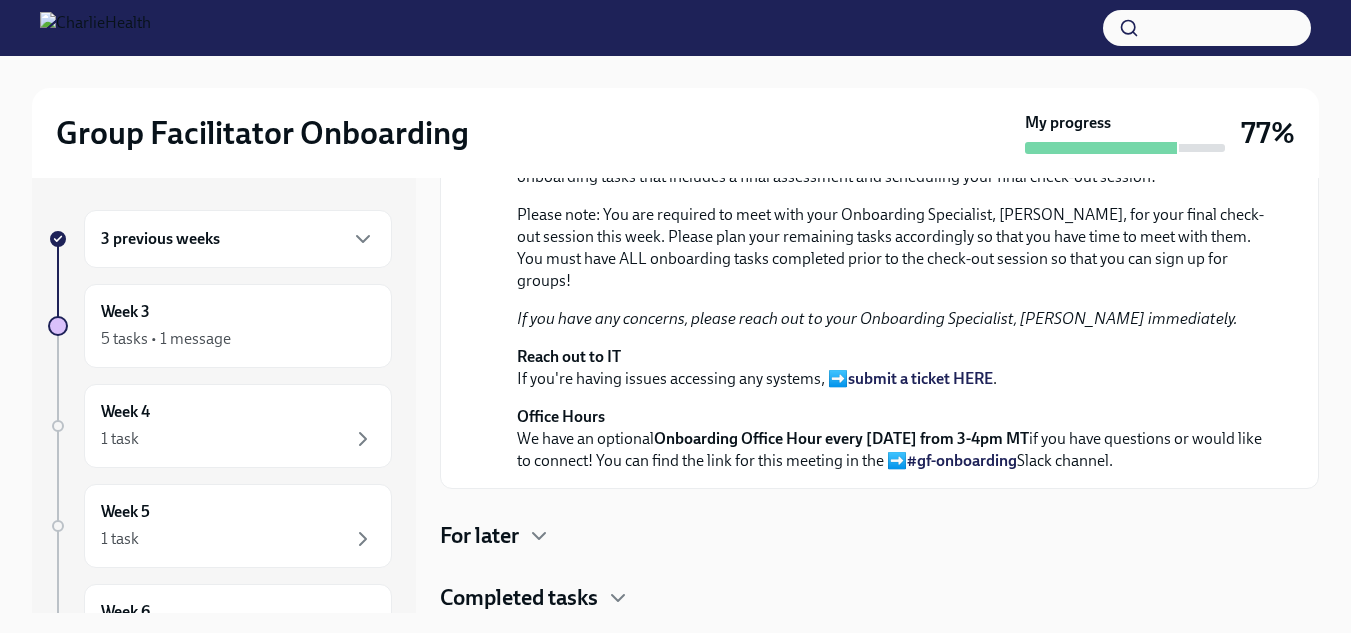scroll, scrollTop: 699, scrollLeft: 0, axis: vertical 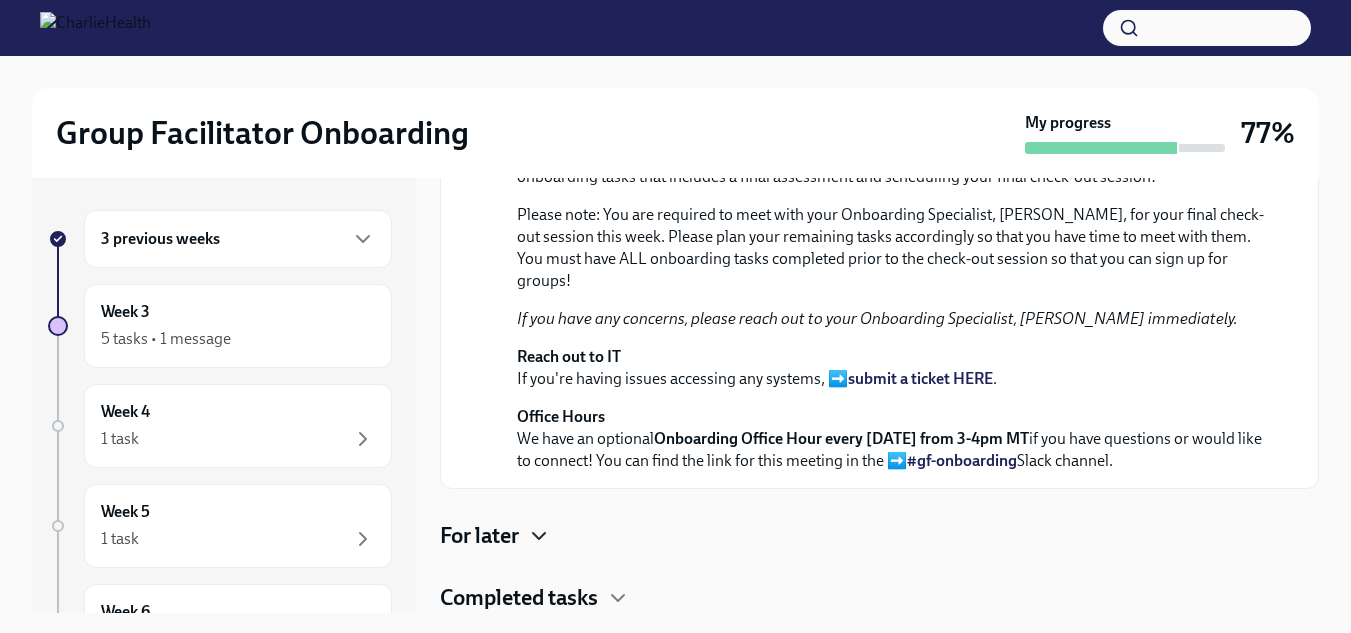 click 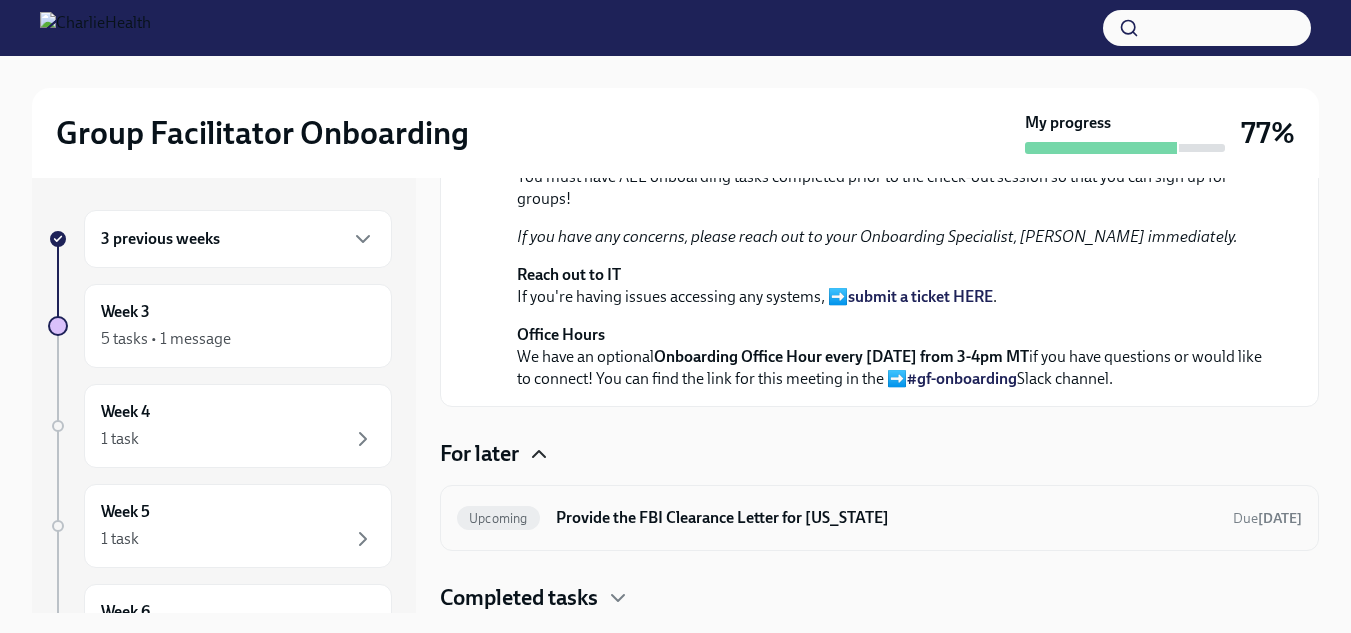 scroll, scrollTop: 781, scrollLeft: 0, axis: vertical 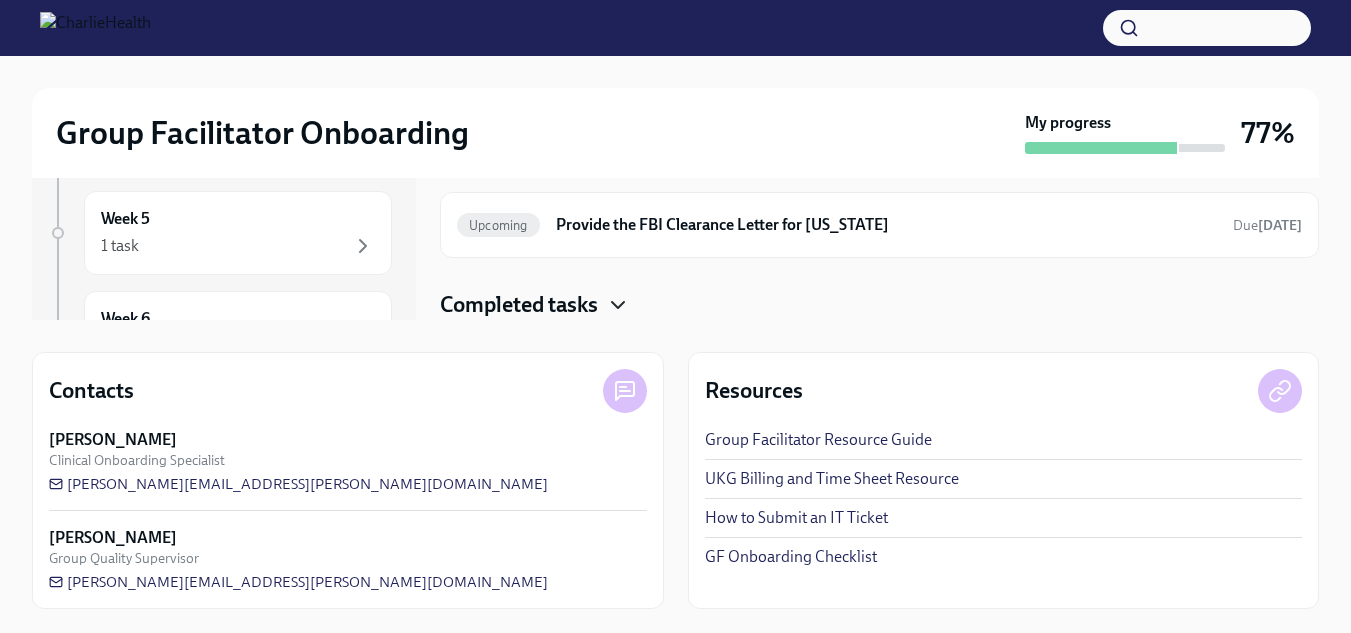 click 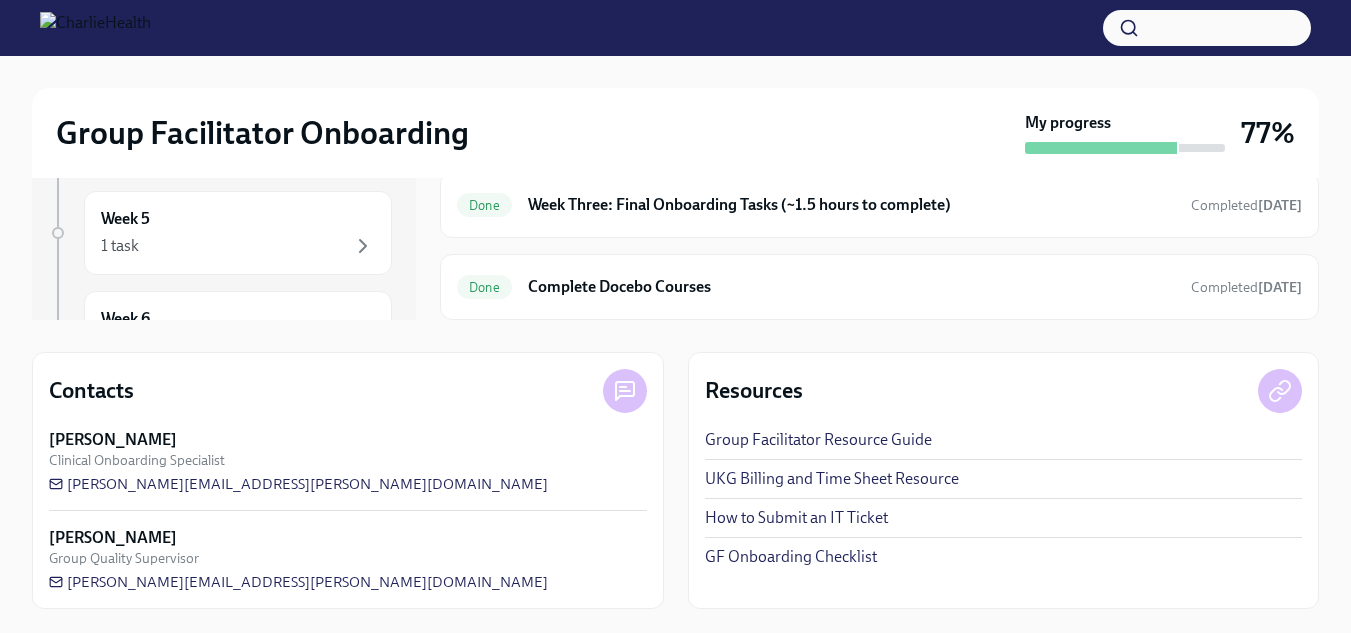 scroll, scrollTop: 1021, scrollLeft: 0, axis: vertical 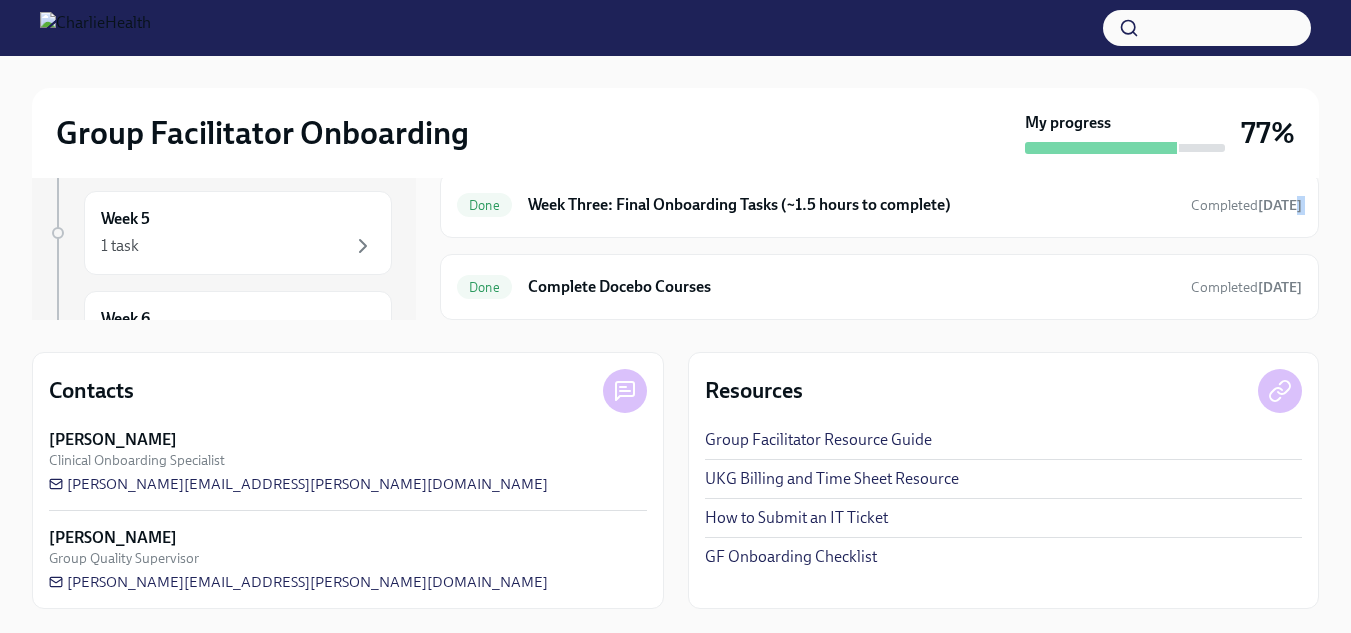 click on "Group Facilitator Onboarding My progress 77% 3 previous weeks Week 3 5 tasks • 1 message Week 4 1 task Week 5 1 task Week 6 1 task Experience ends  [DATE] Week 3 Happy Final Week of Onboarding! [DATE] You made it to WEEK THREE of onboarding! You're almost there!
This week your trainings will focus on cultural competency and ethics. You will also have your final set of onboarding tasks that includes a final assessment and scheduling your final check-out session!
Please note: You are required to meet with your Onboarding Specialist, [PERSON_NAME], for your final check-out session this week. Please plan your remaining tasks accordingly so that you have time to meet with them. You must have ALL onboarding tasks completed prior to the check-out session so that you can sign up for groups!
If you have any concerns, please reach out to your Onboarding Specialist, [PERSON_NAME] immediately.
Reach out to IT
If you're having issues accessing any systems, ➡️  submit a ticket HERE .
Due" at bounding box center (675, 198) 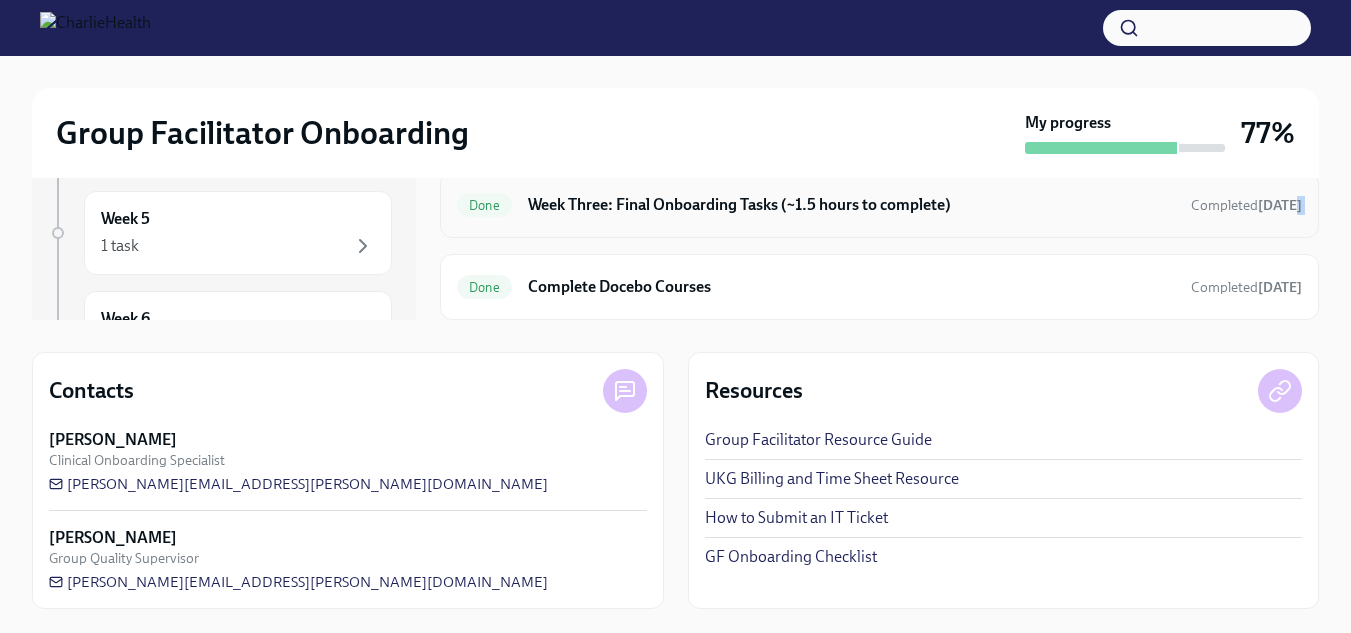 click on "Done" at bounding box center (484, 205) 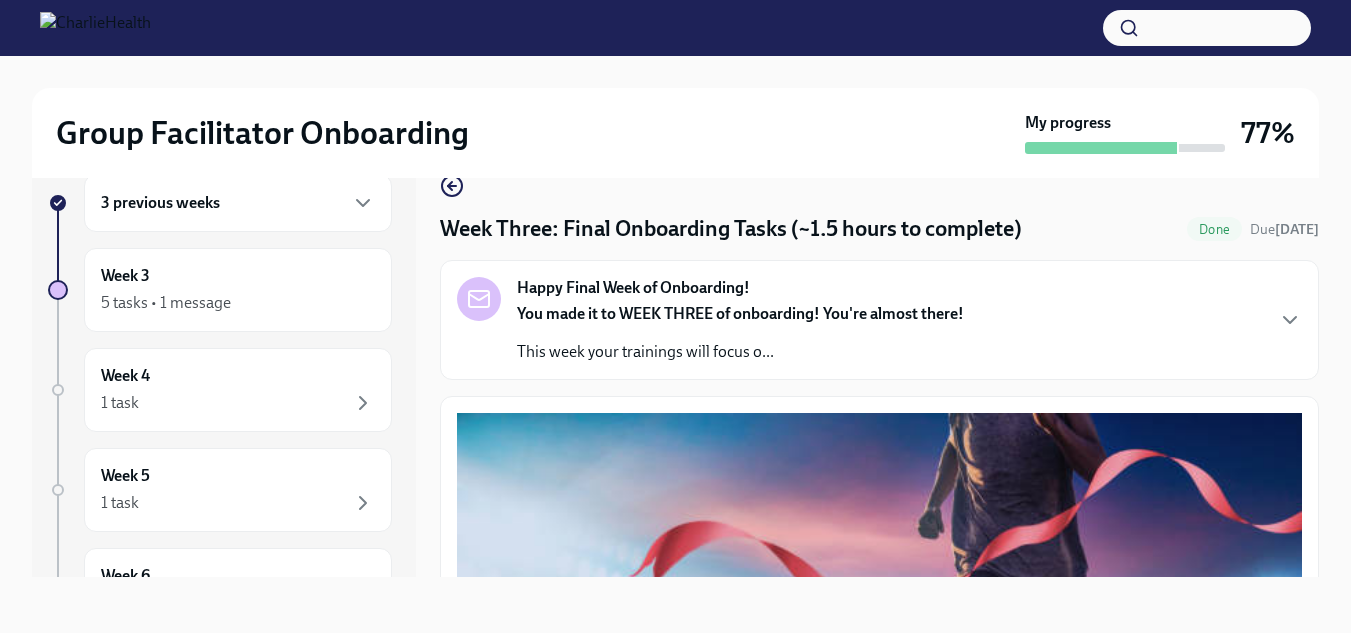 scroll, scrollTop: 36, scrollLeft: 0, axis: vertical 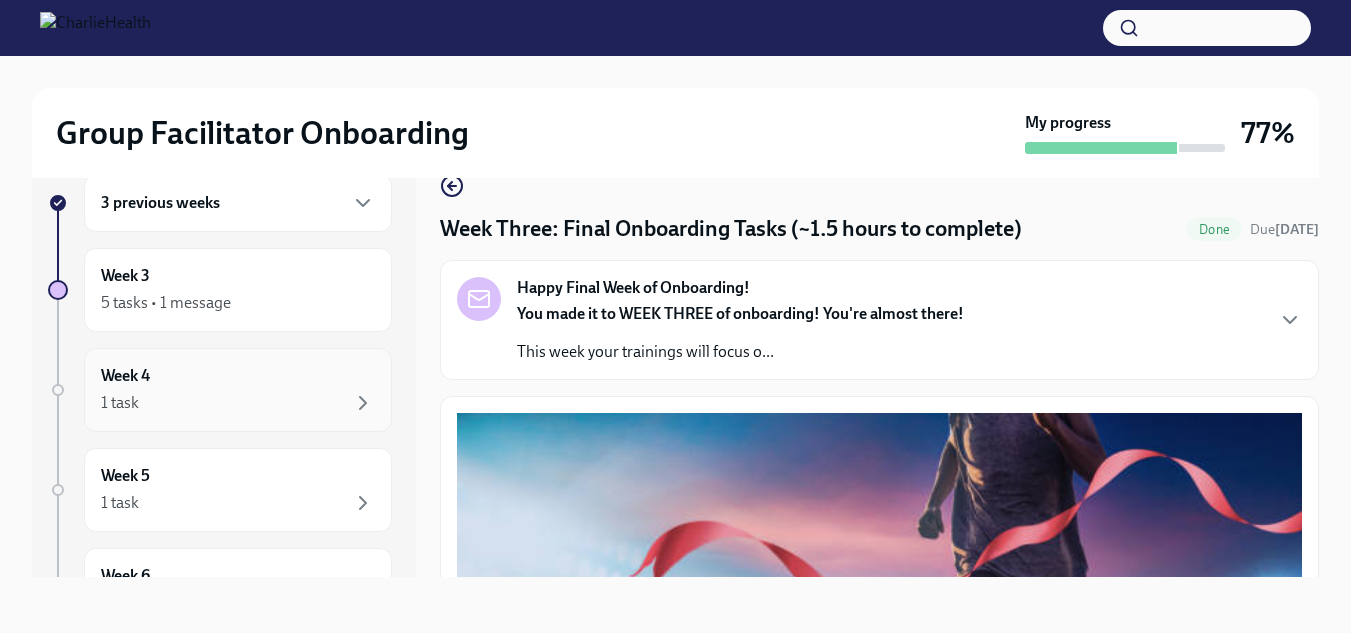 click on "1 task" at bounding box center [120, 403] 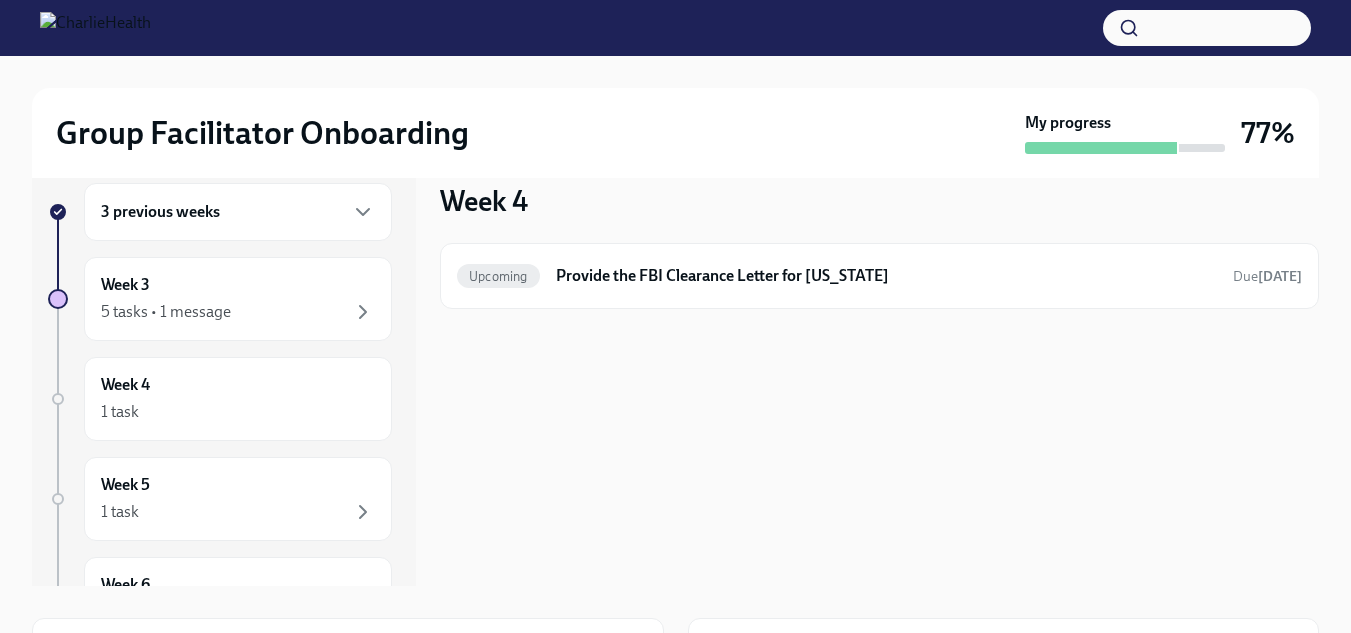 scroll, scrollTop: 0, scrollLeft: 0, axis: both 